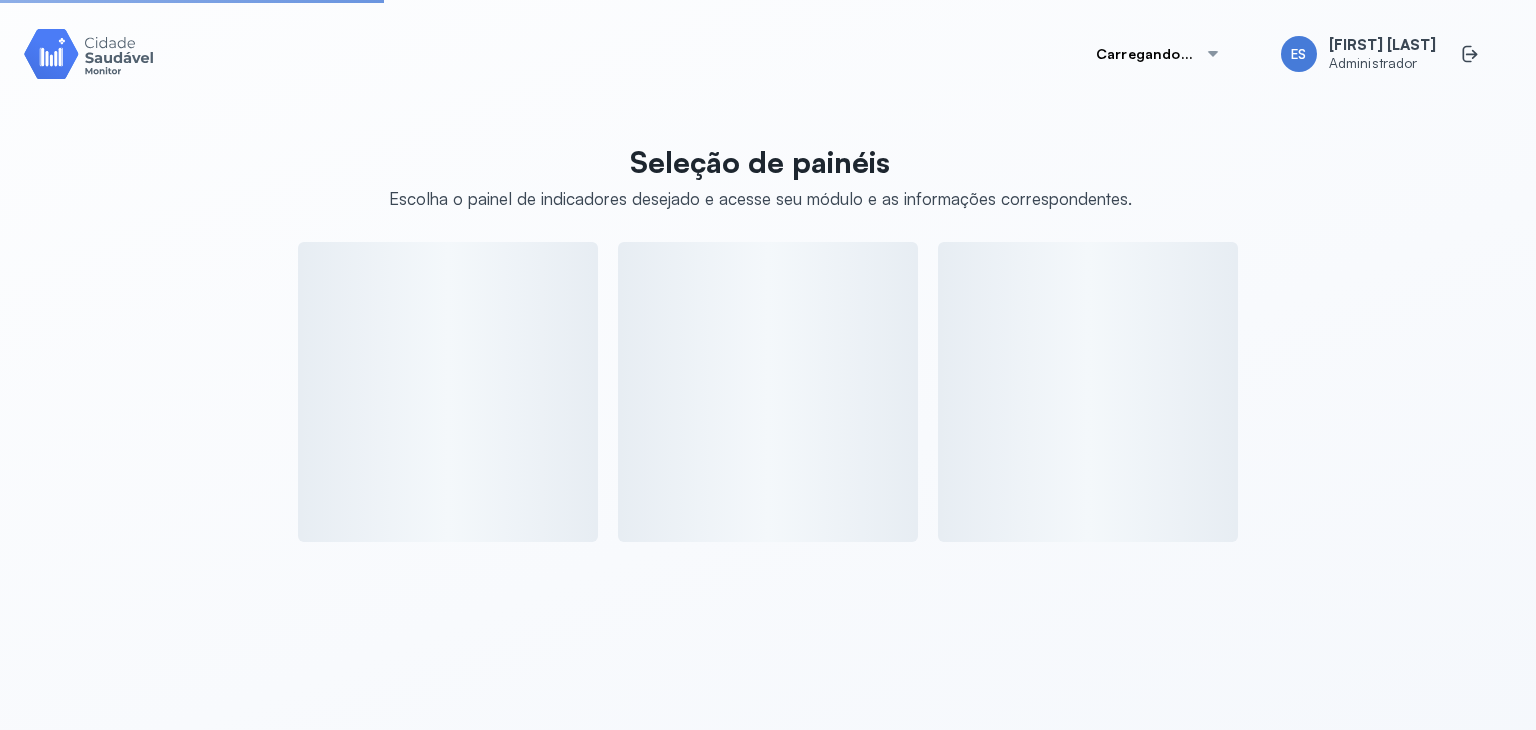 scroll, scrollTop: 0, scrollLeft: 0, axis: both 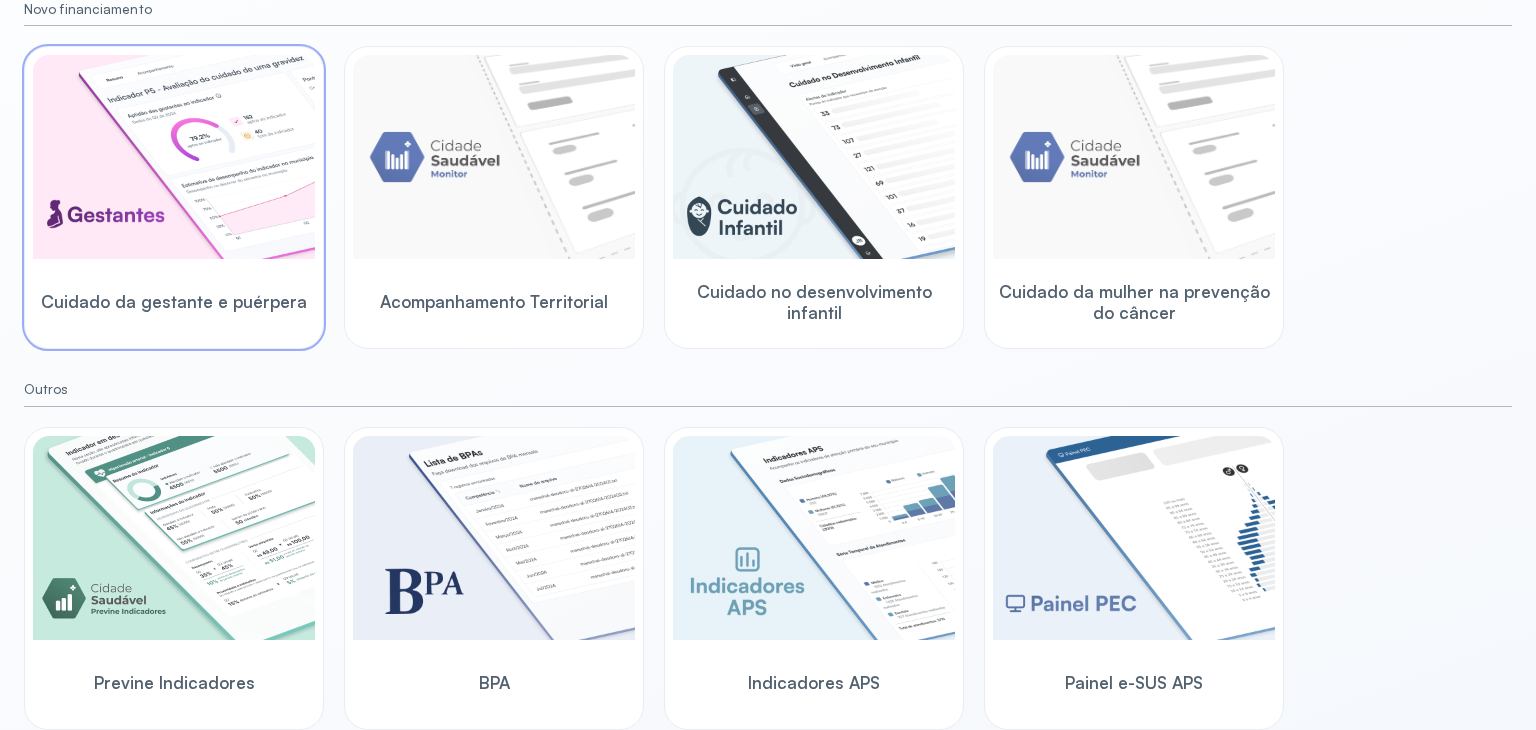click at bounding box center [174, 157] 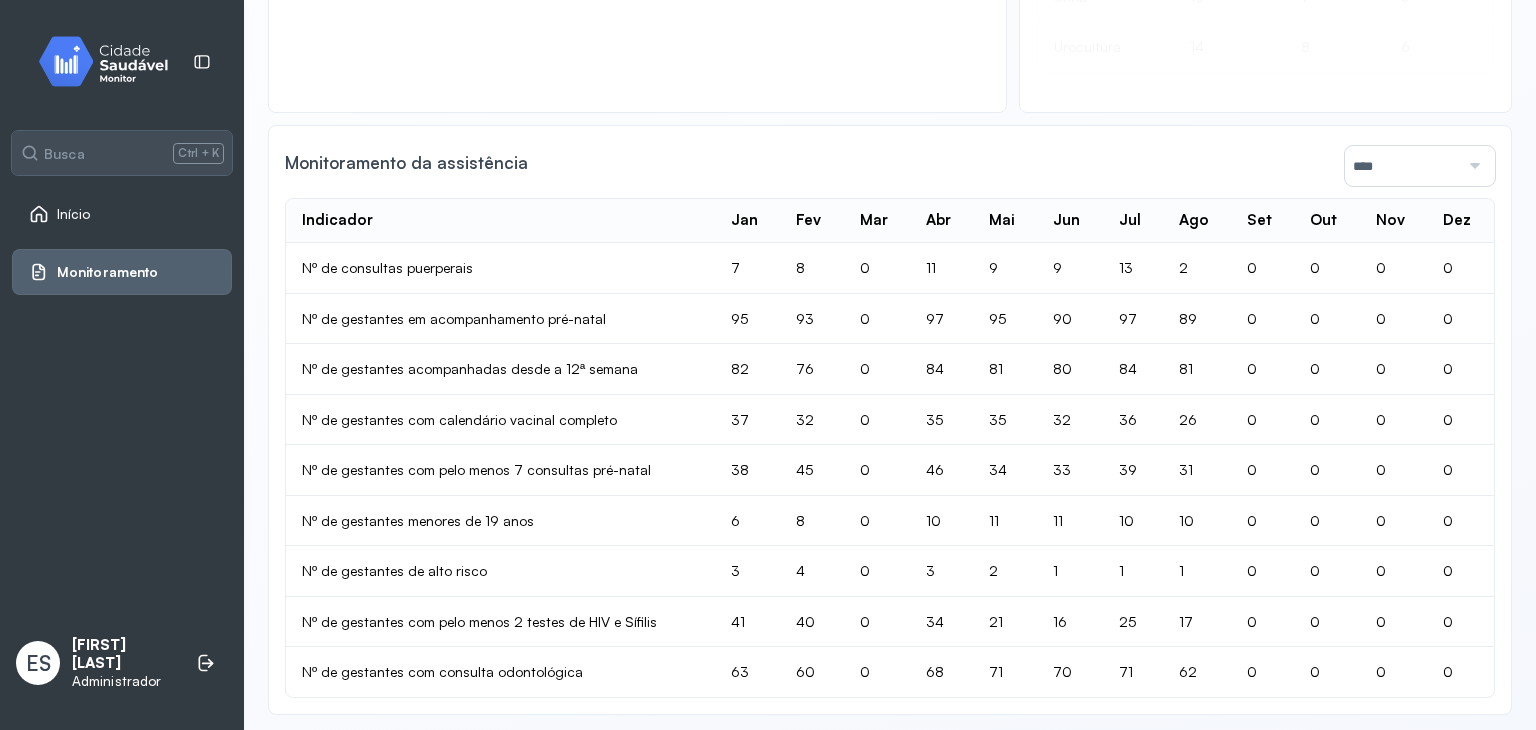 scroll, scrollTop: 1362, scrollLeft: 0, axis: vertical 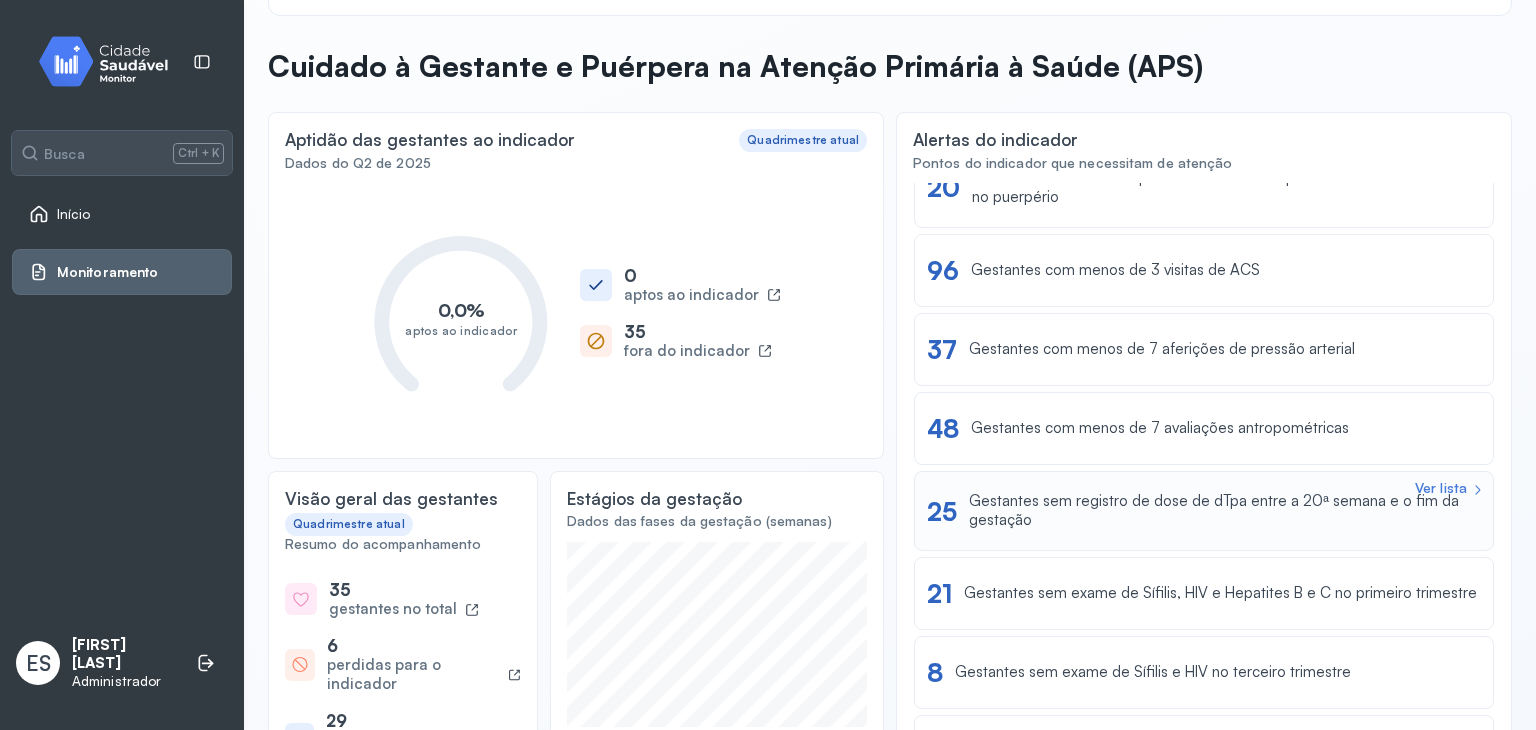 click on "Ver lista" at bounding box center (1441, 488) 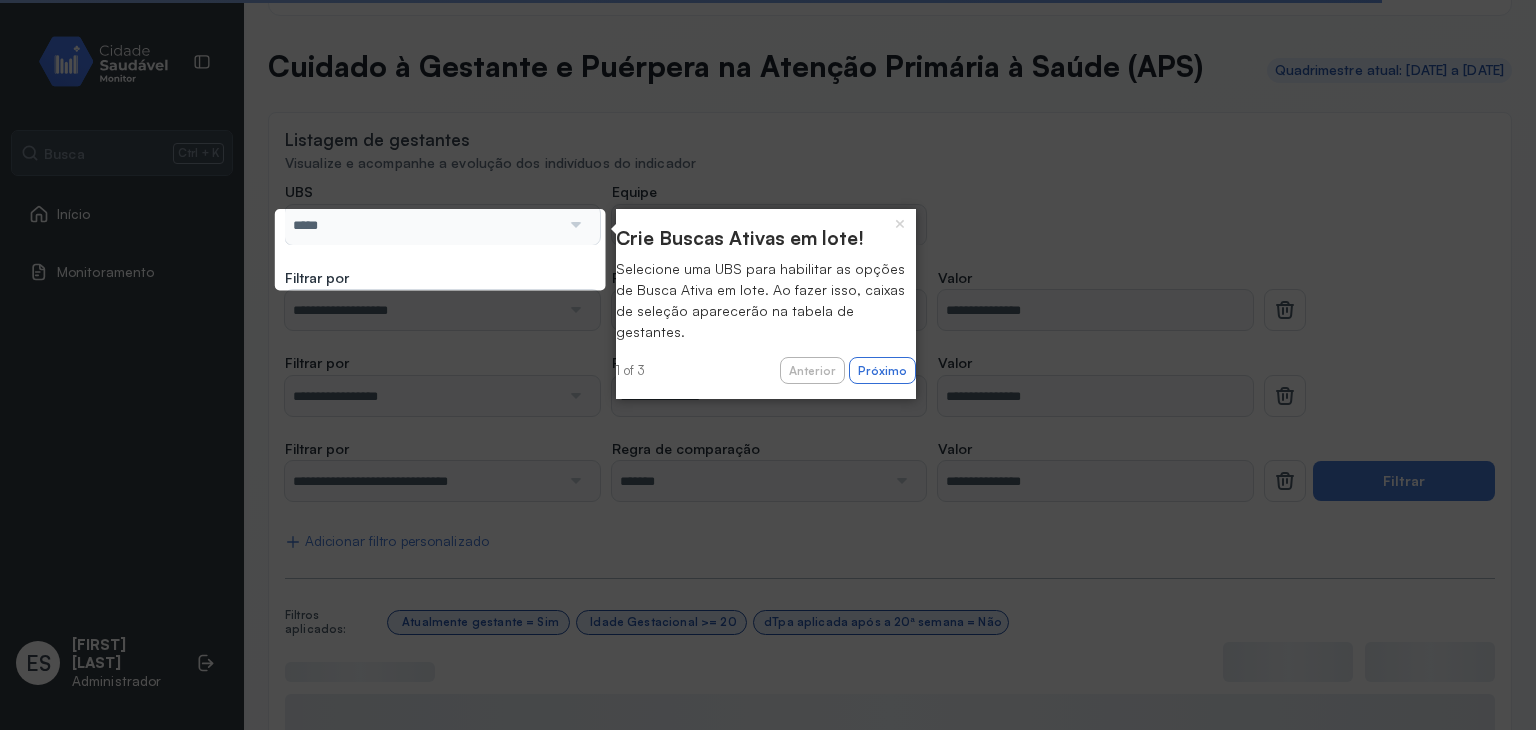 click at bounding box center (574, 225) 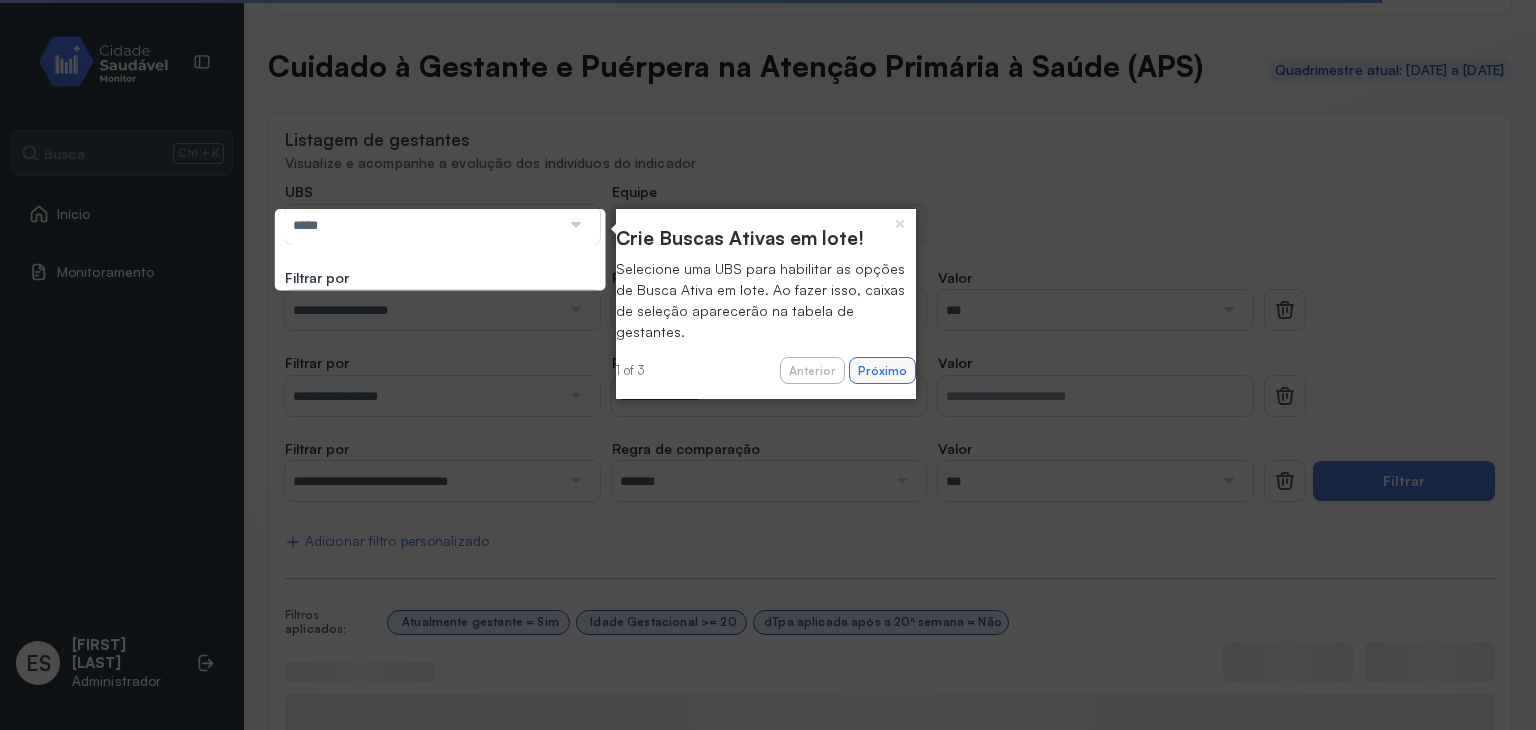 click on "Próximo" at bounding box center (882, 371) 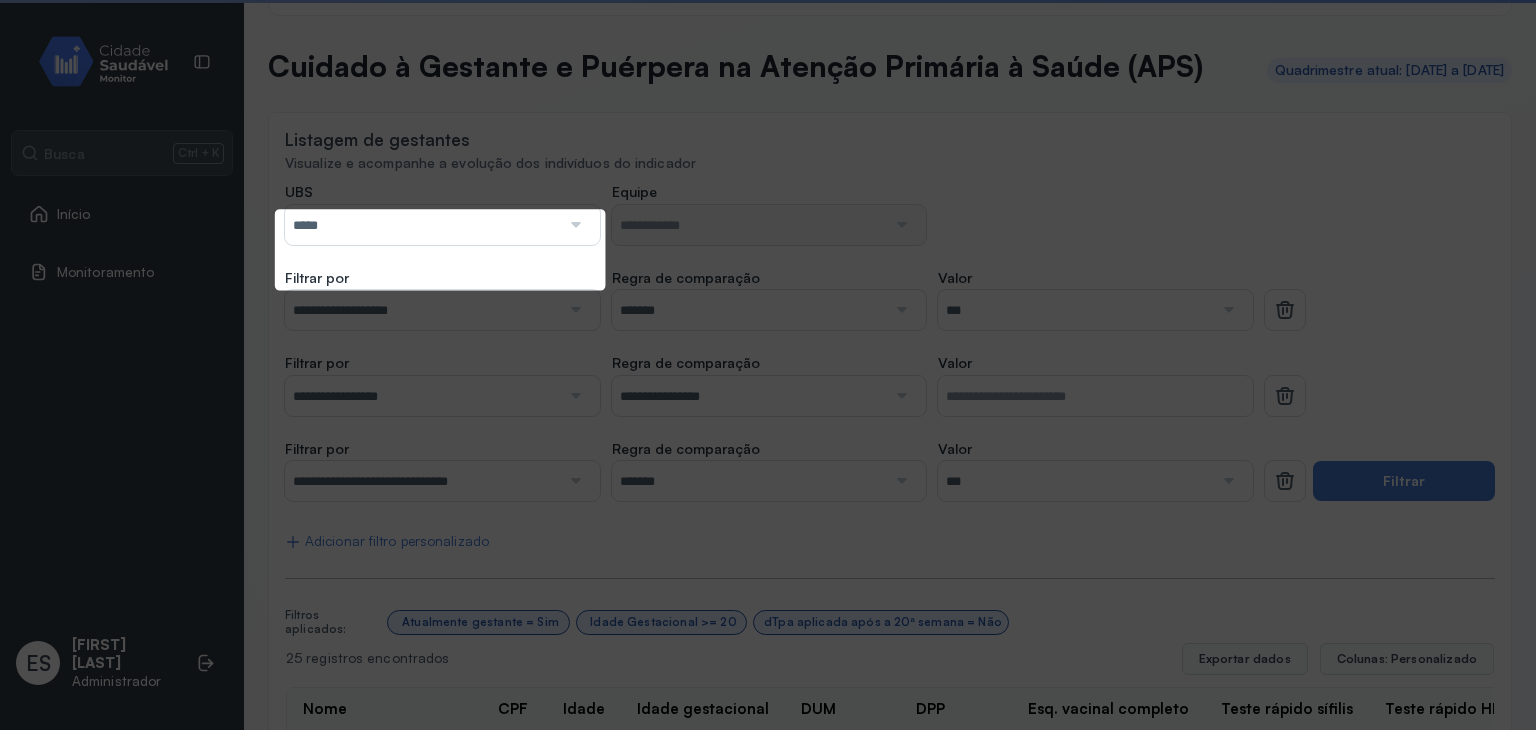 scroll, scrollTop: 489, scrollLeft: 0, axis: vertical 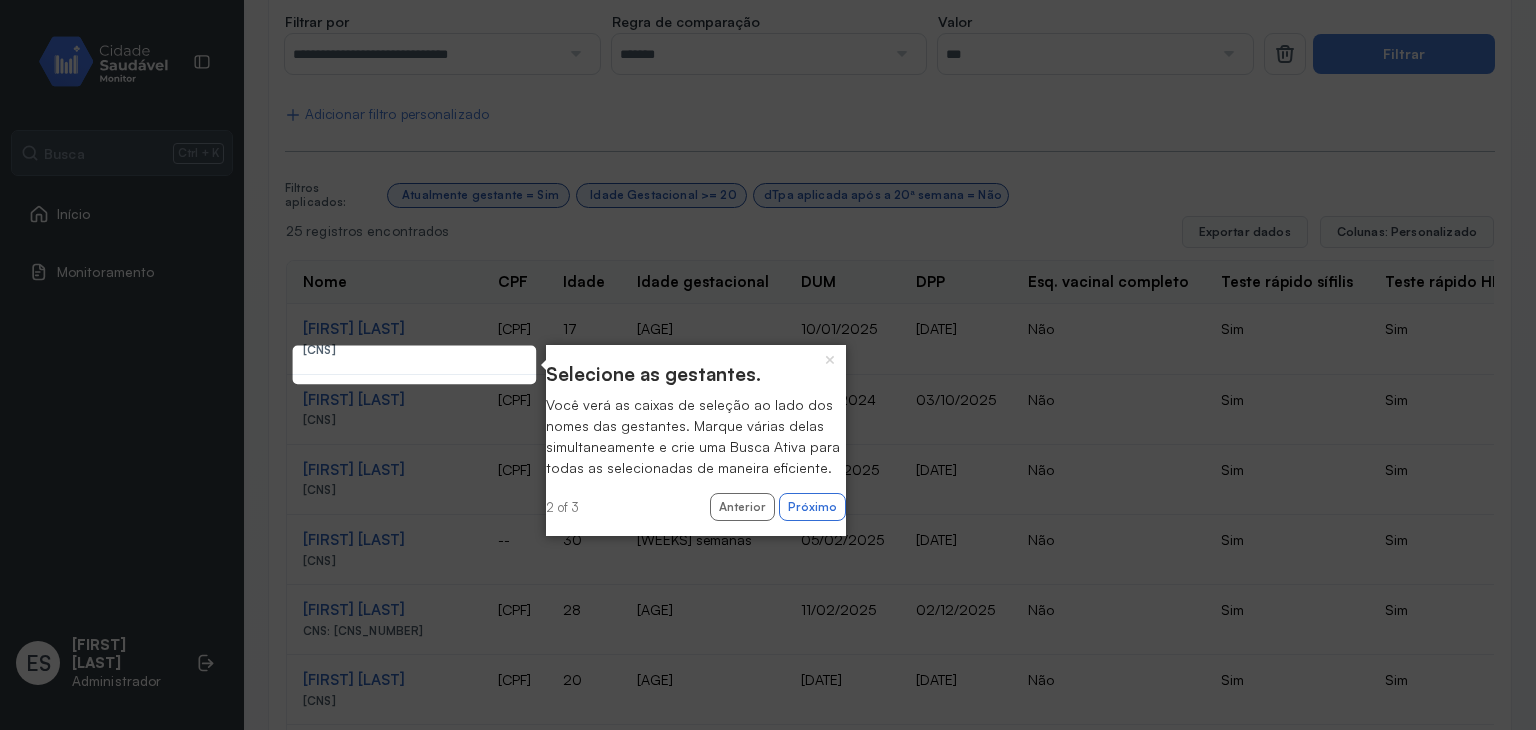 click on "× Selecione as gestantes. Você verá as caixas de seleção ao lado dos nomes das gestantes.
Marque várias delas simultaneamente e crie uma Busca Ativa para todas as
selecionadas de maneira eficiente. 2 of 3 Anterior Próximo" at bounding box center [696, 440] 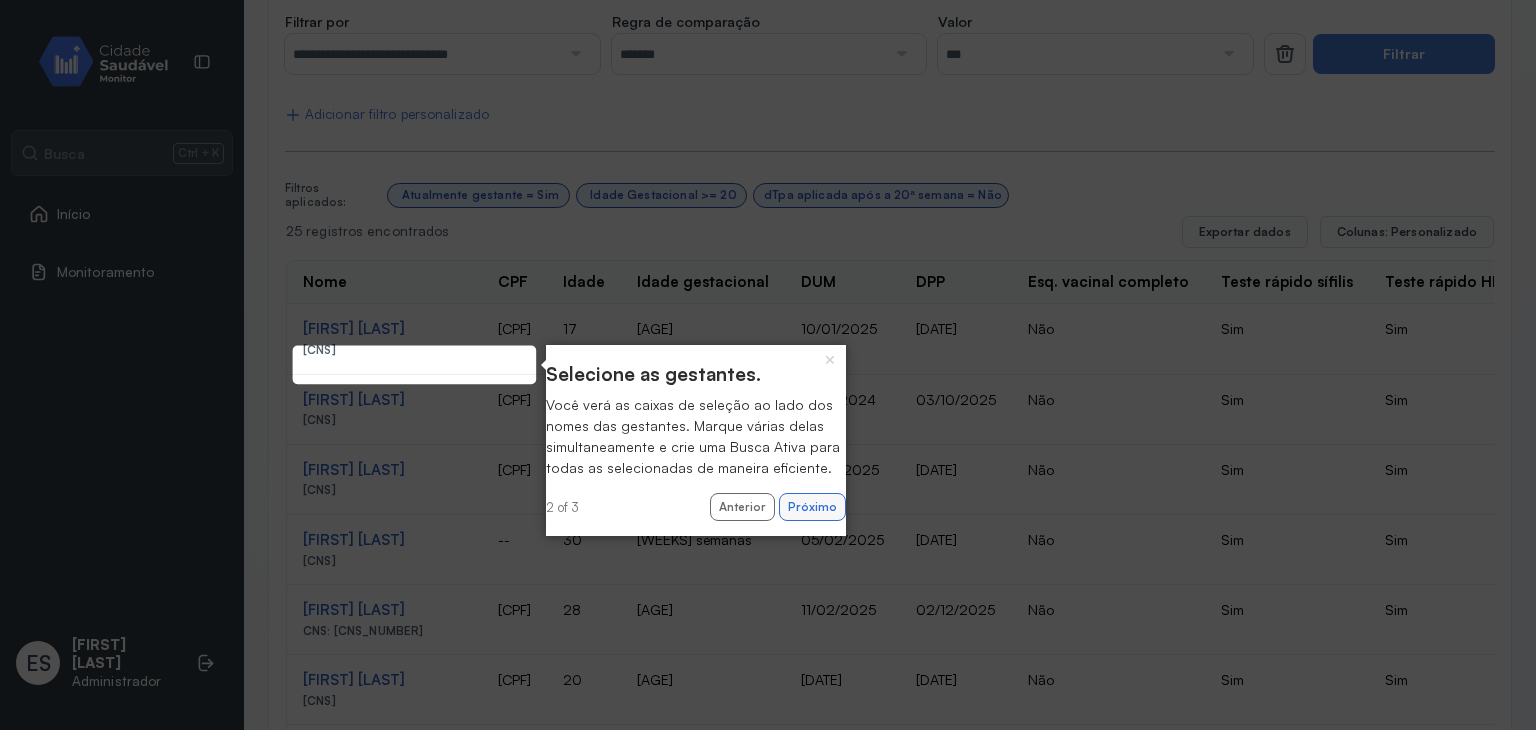 click on "Próximo" at bounding box center (812, 507) 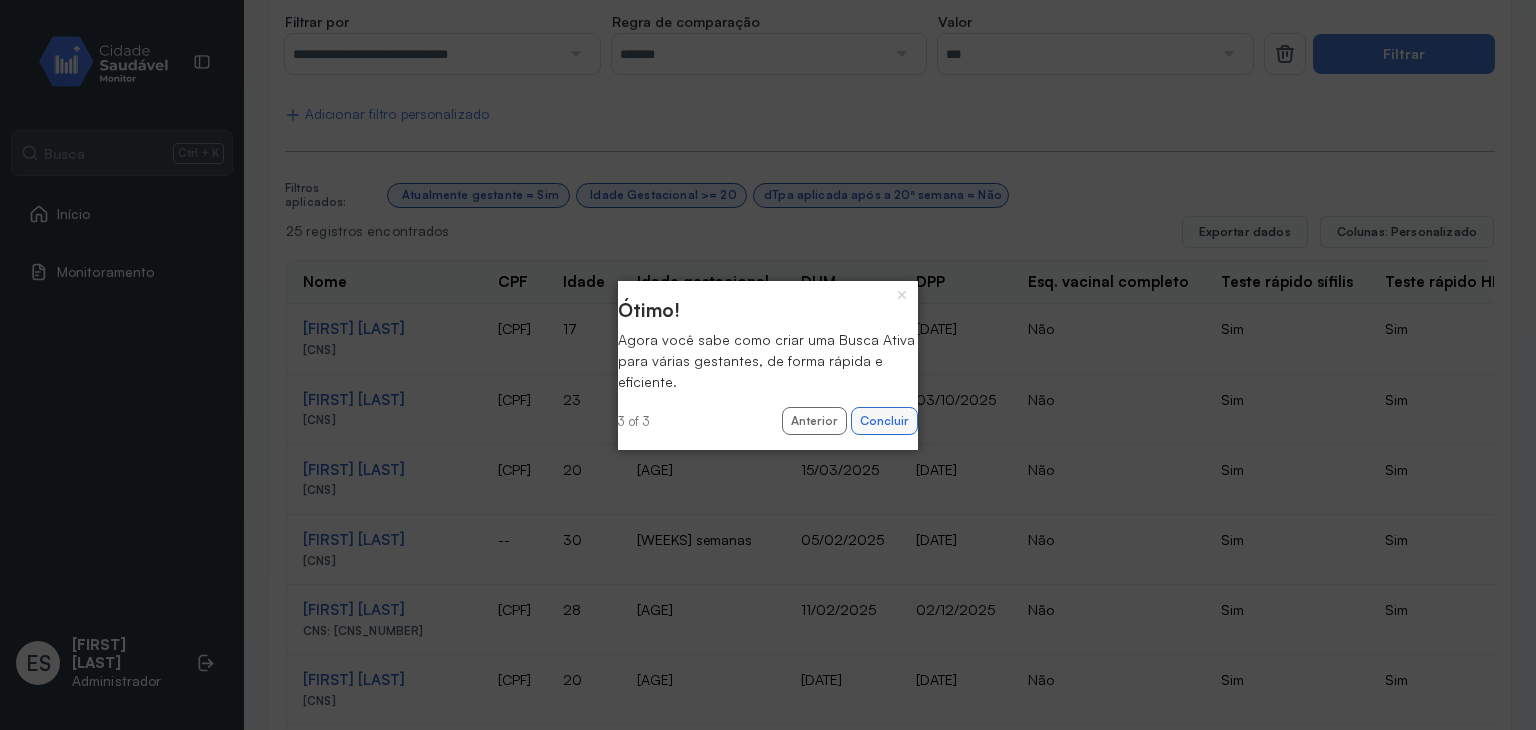 click on "Concluir" at bounding box center [884, 421] 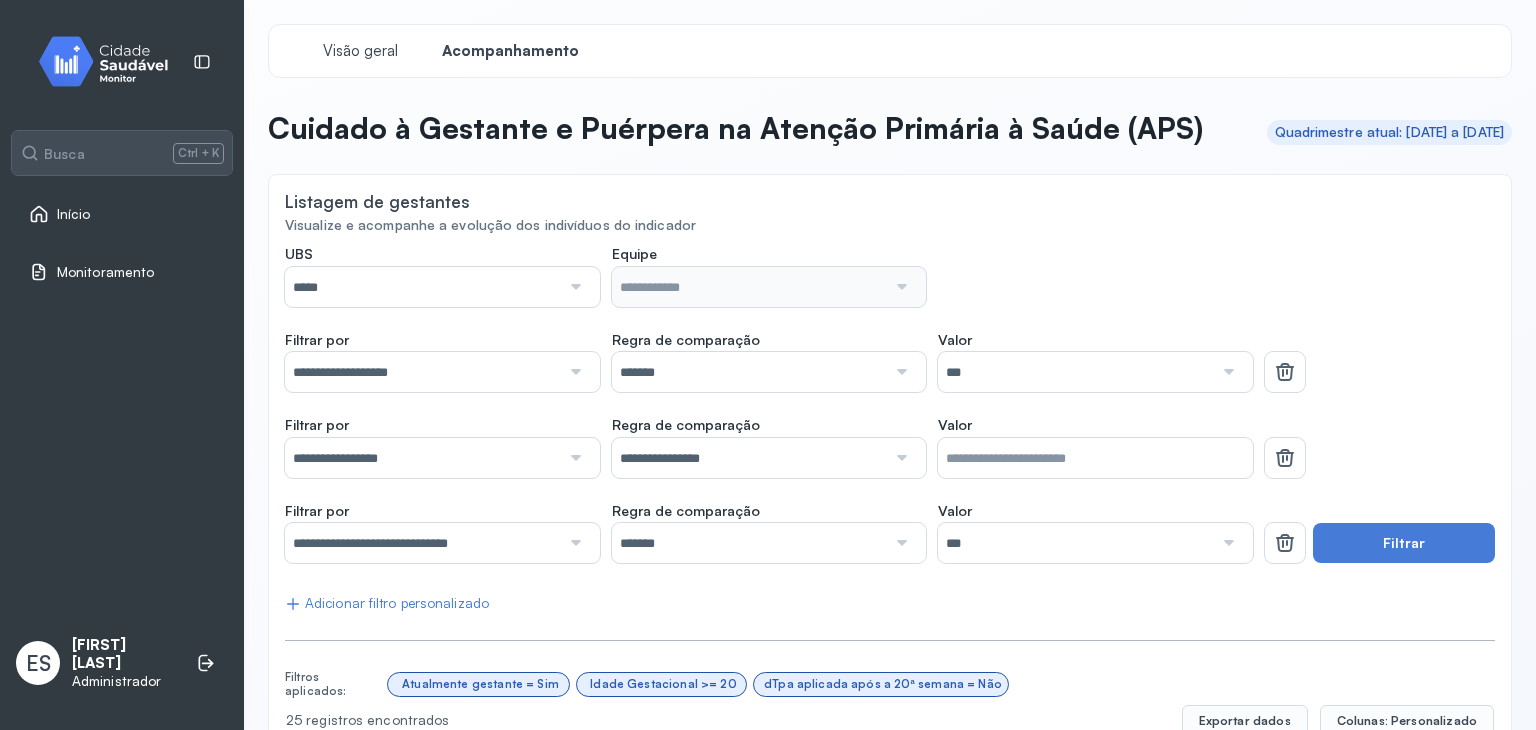 scroll, scrollTop: 0, scrollLeft: 0, axis: both 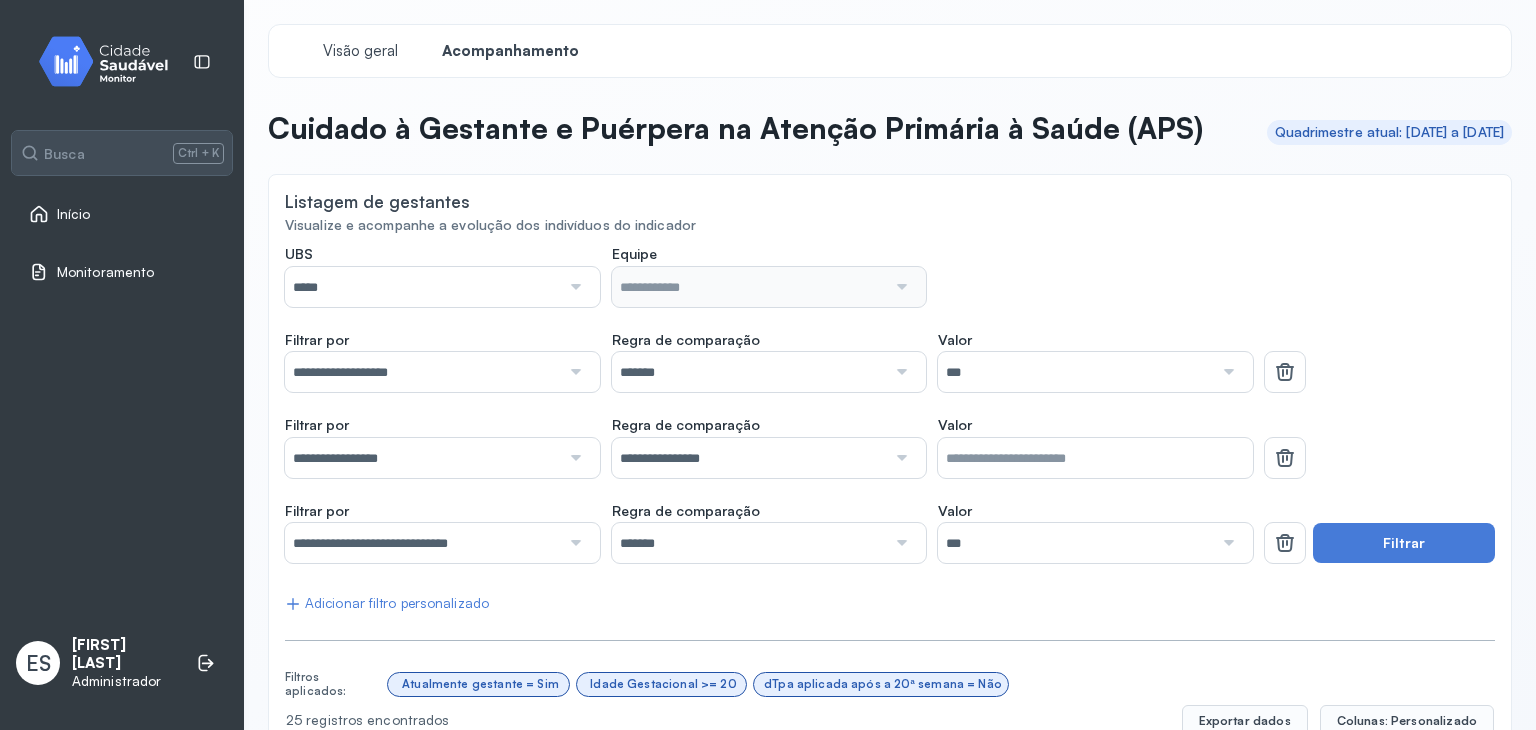 click at bounding box center [574, 287] 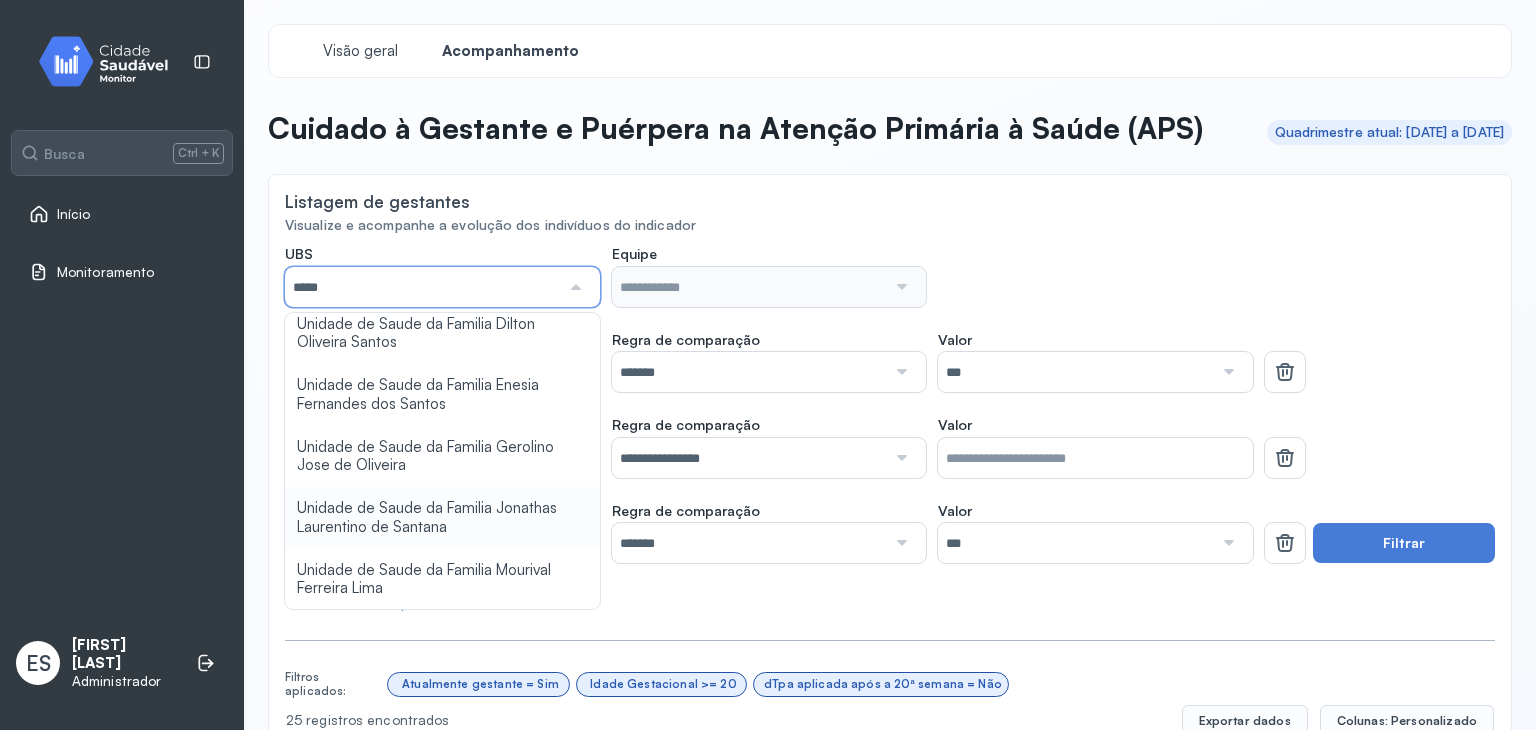 scroll, scrollTop: 201, scrollLeft: 0, axis: vertical 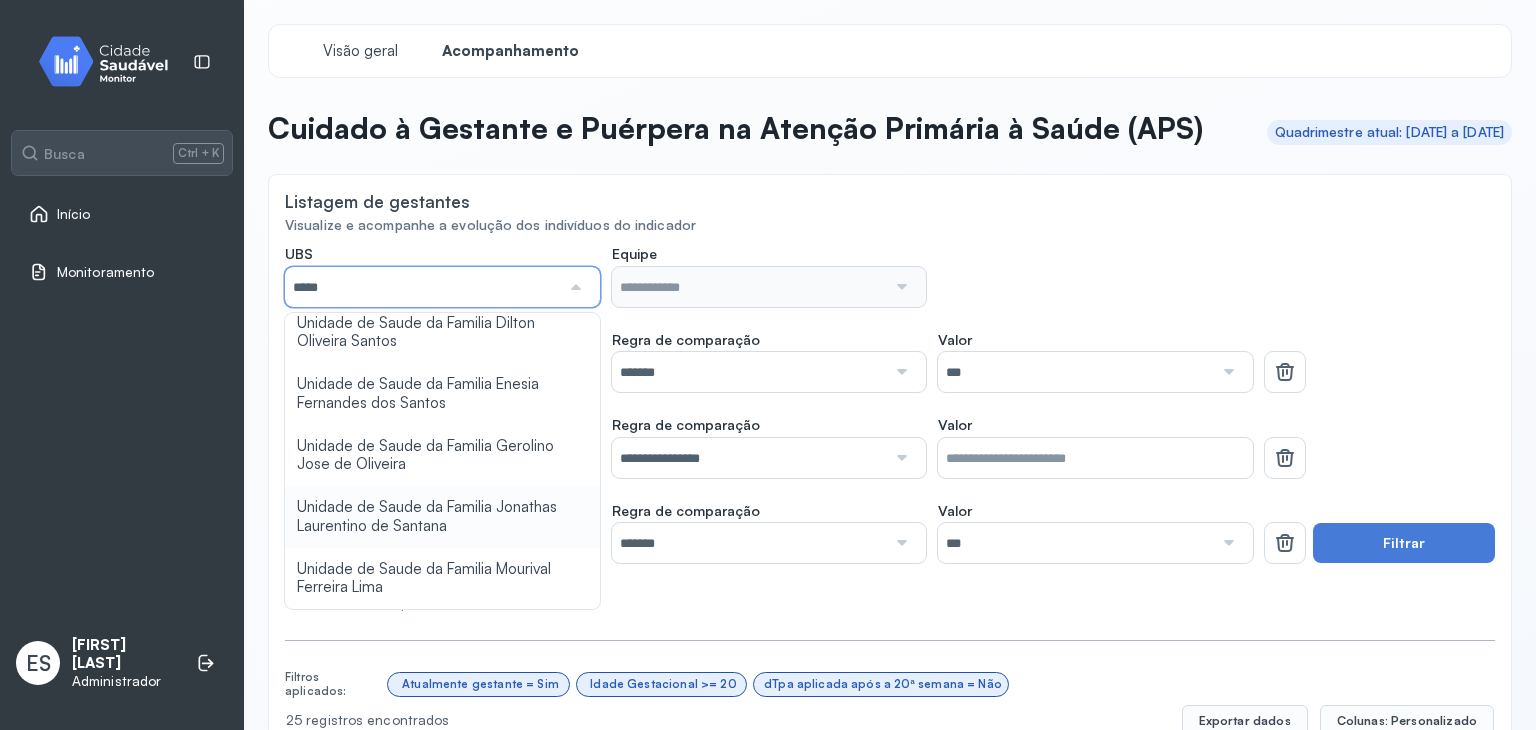 type on "*****" 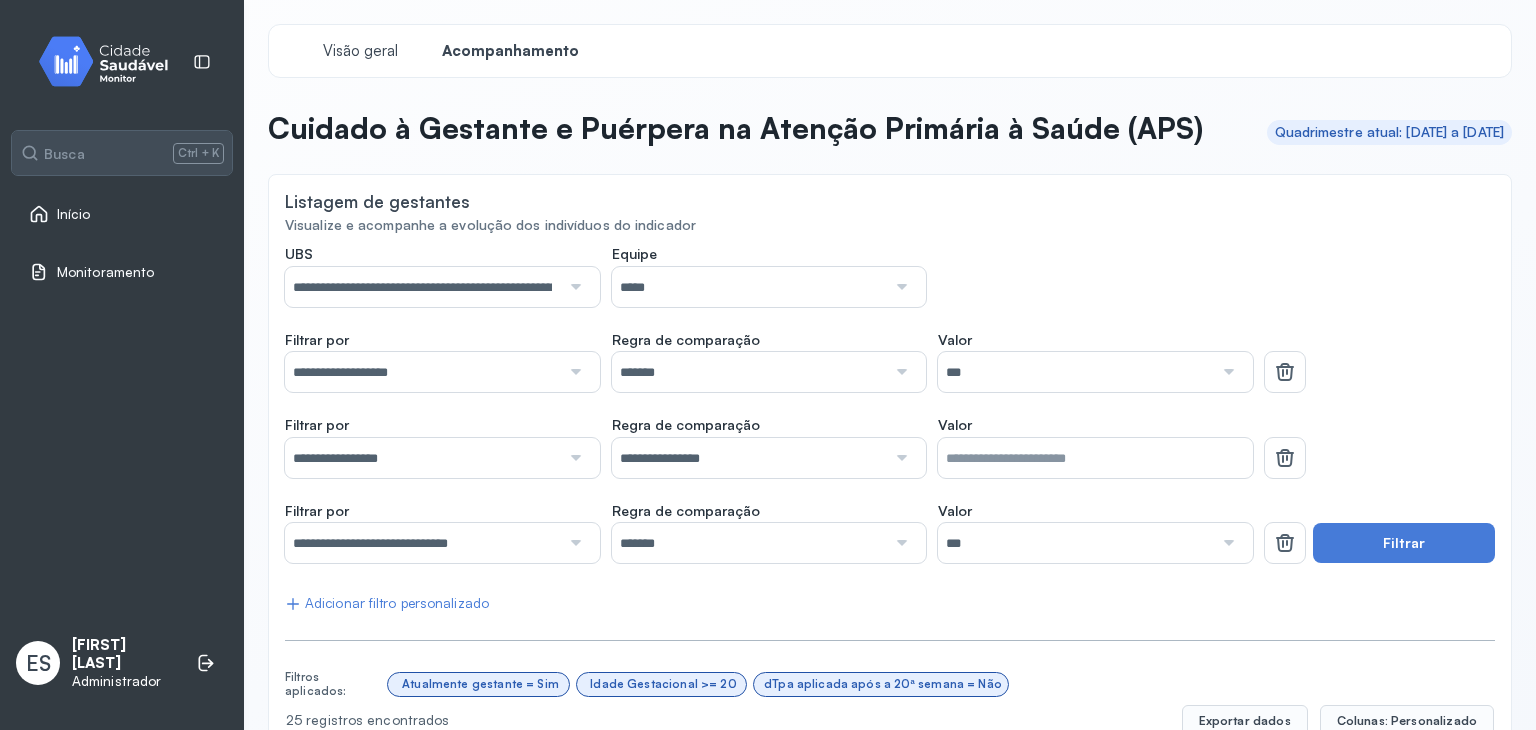 click on "**********" 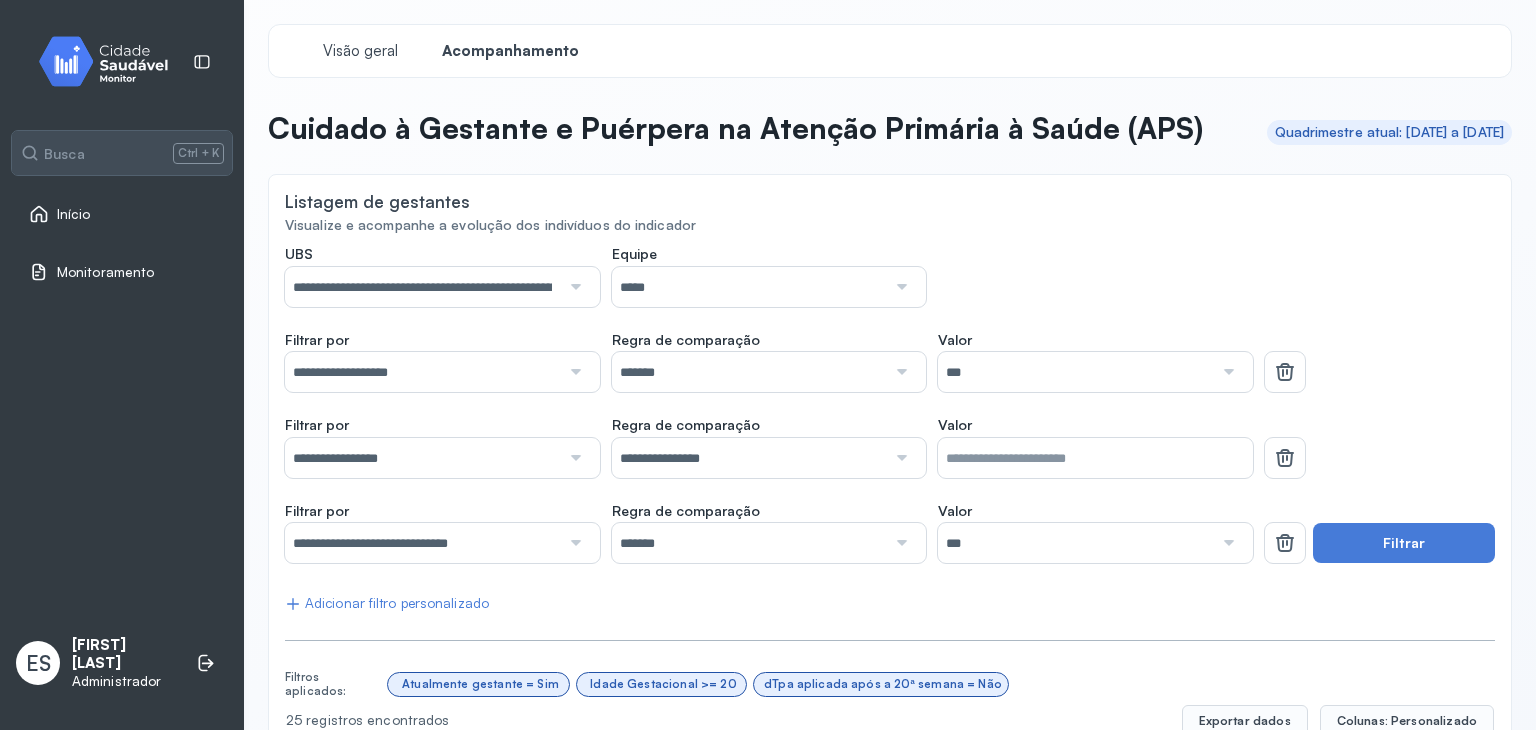 click at bounding box center [900, 287] 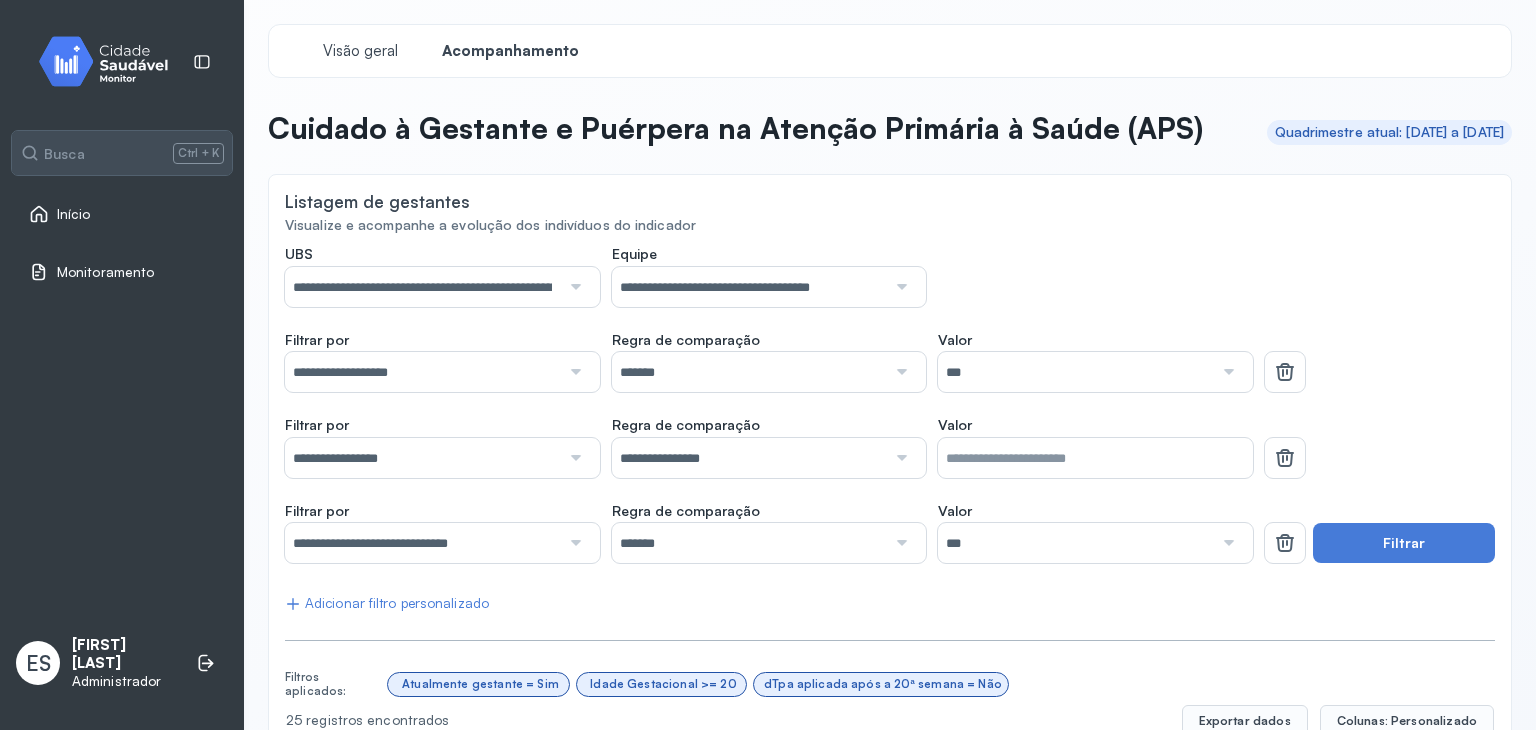 click on "**********" 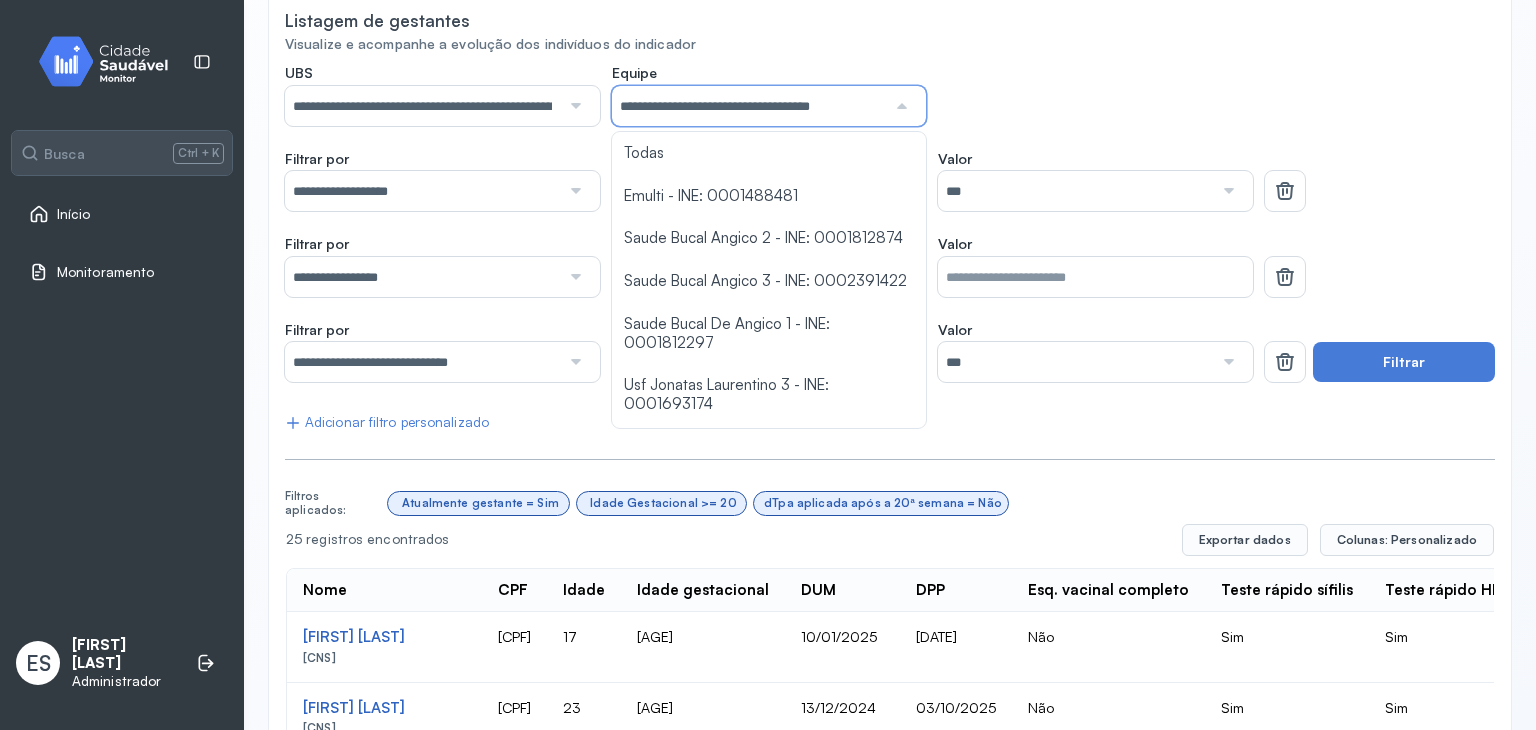 scroll, scrollTop: 200, scrollLeft: 0, axis: vertical 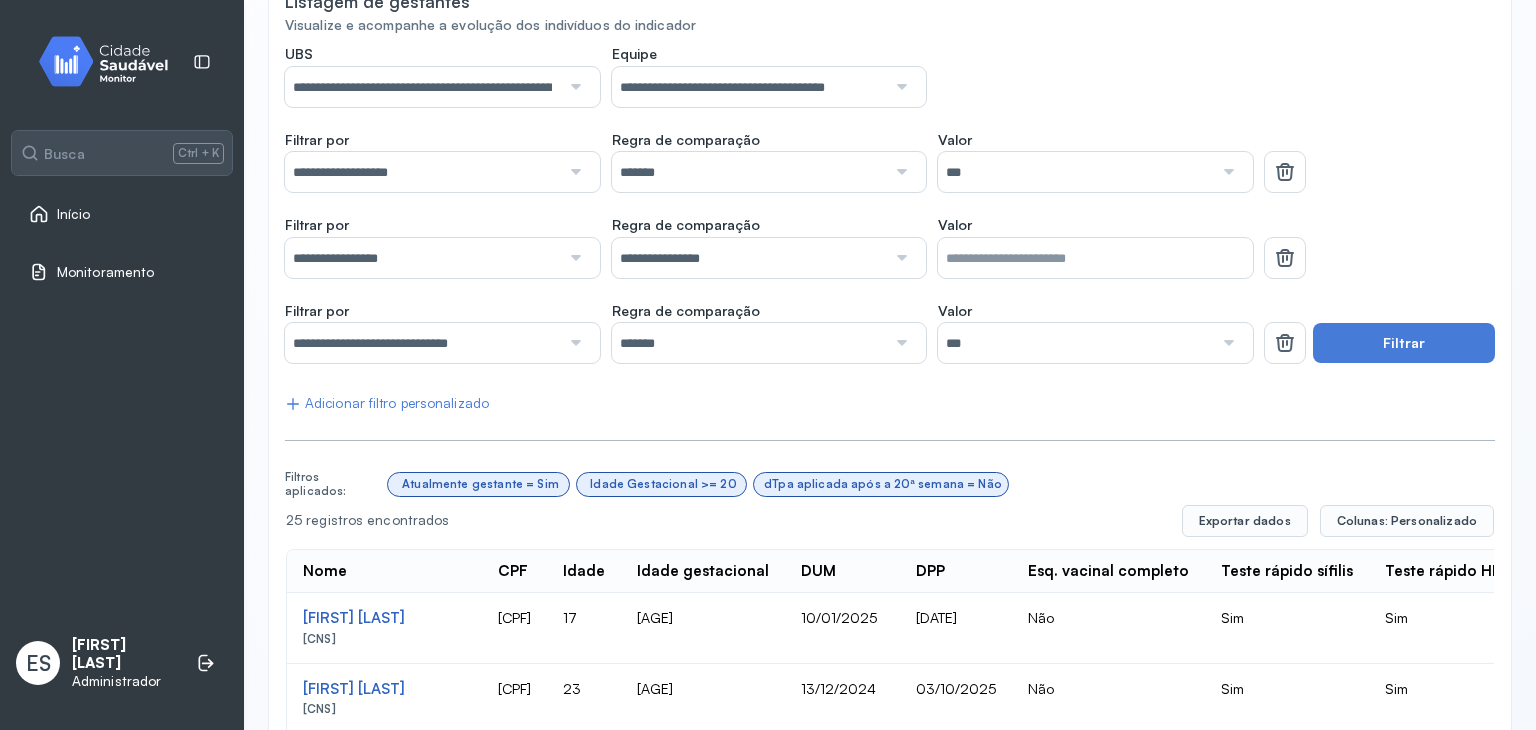 click on "**********" 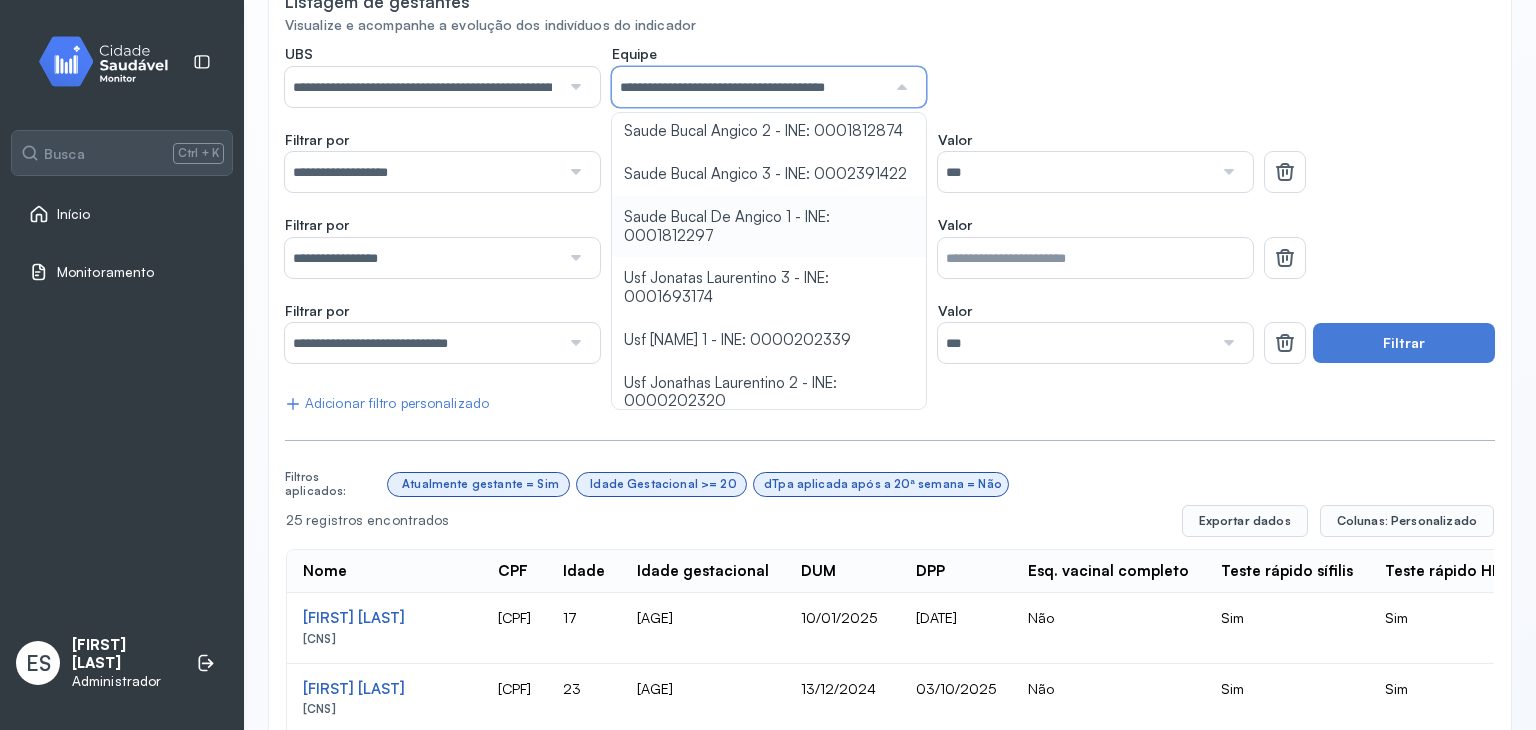 scroll, scrollTop: 158, scrollLeft: 0, axis: vertical 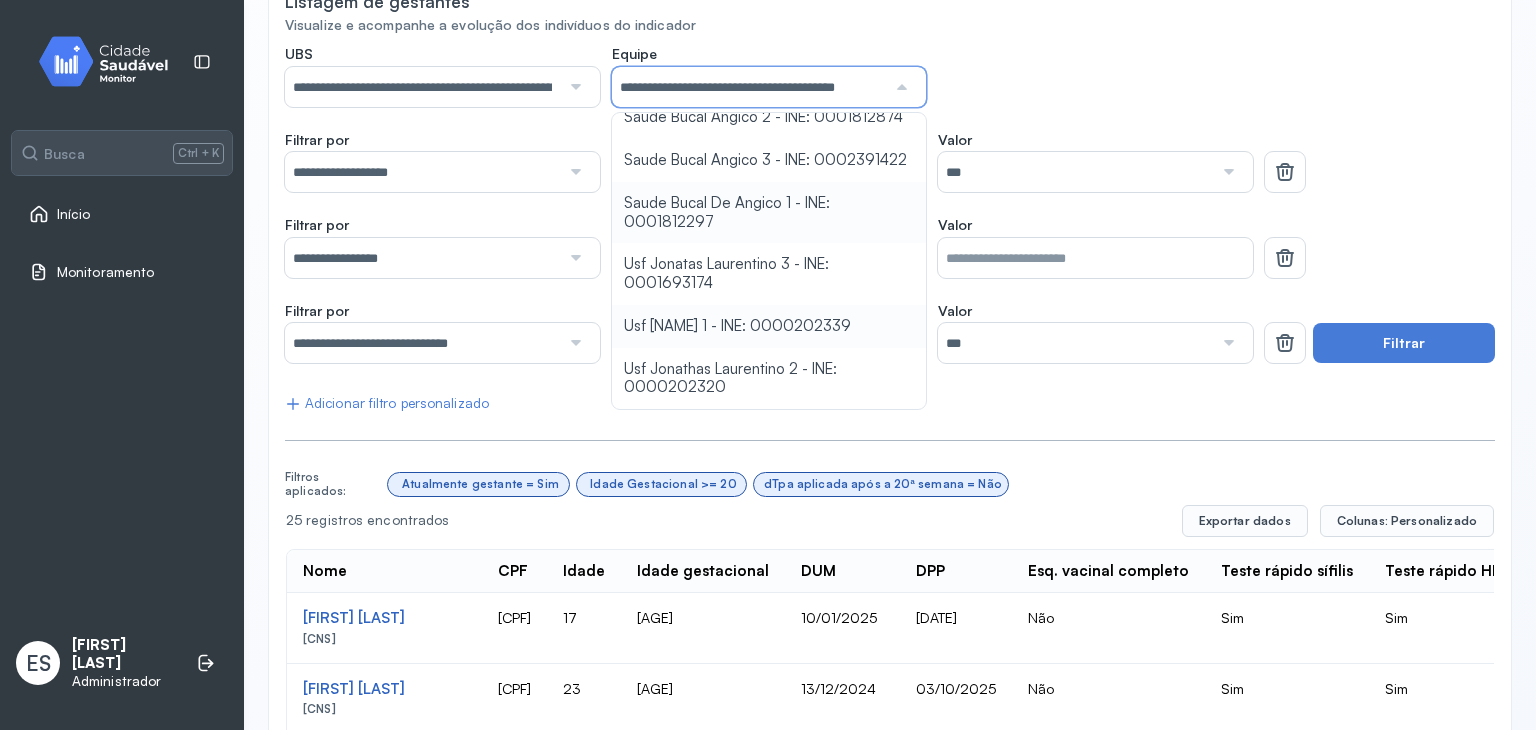click on "**********" 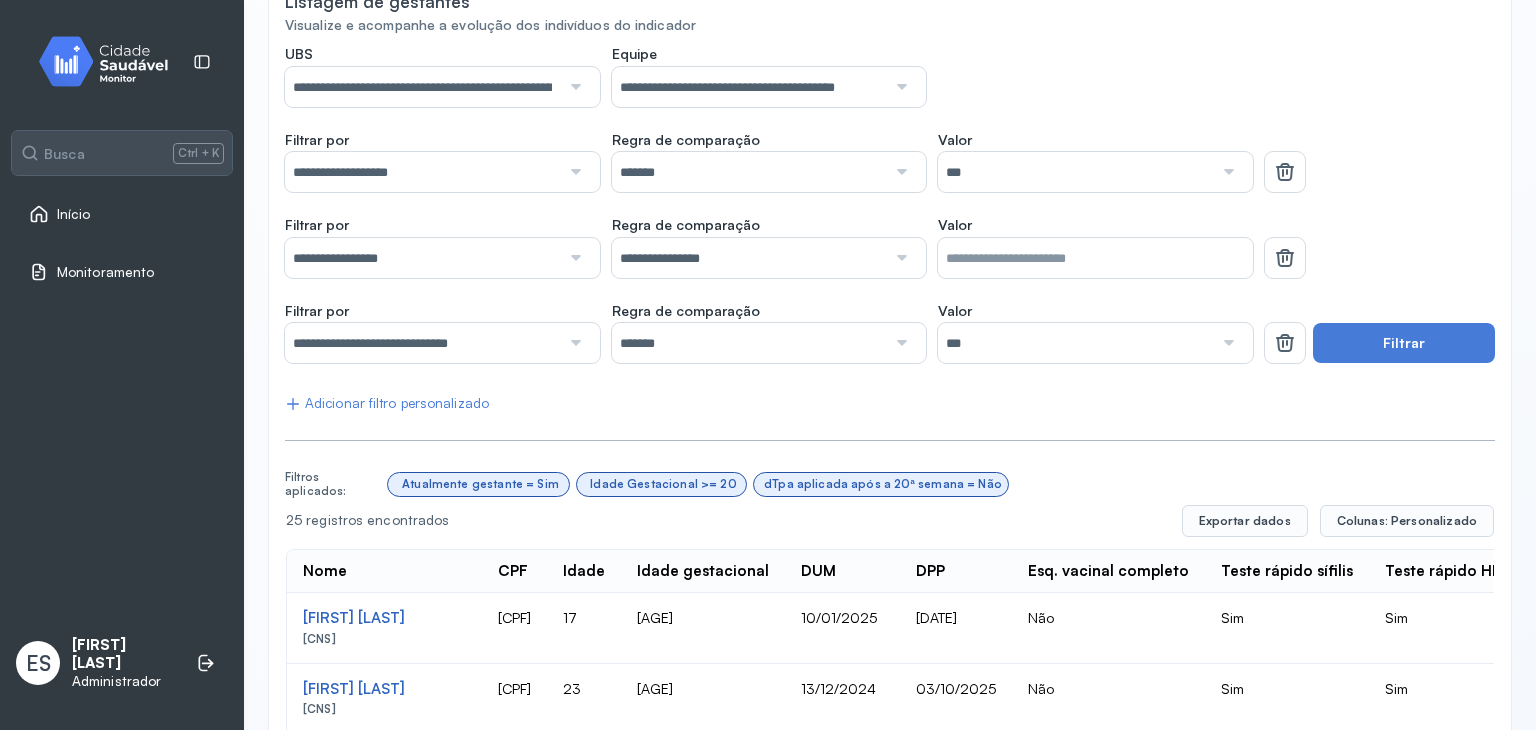 click at bounding box center [900, 87] 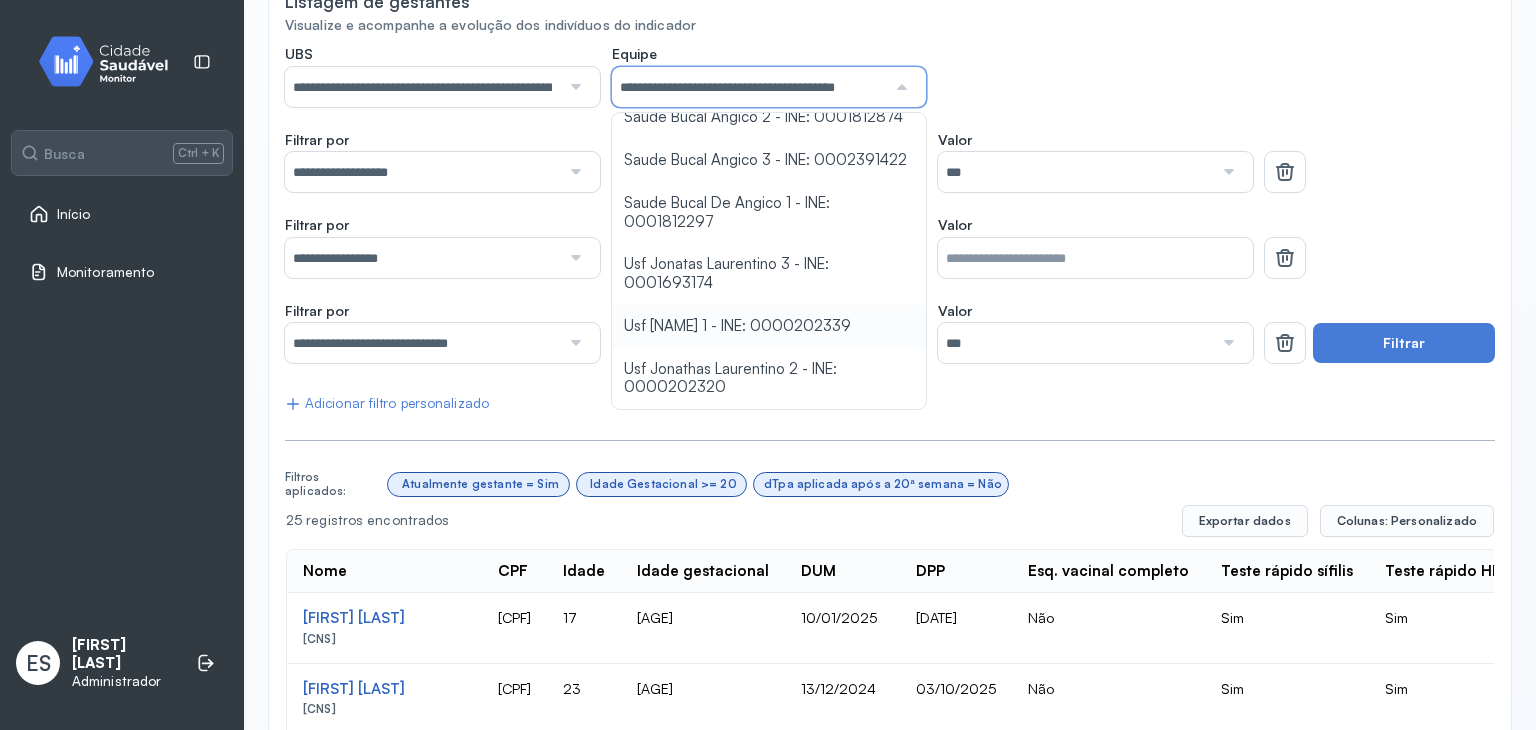 scroll, scrollTop: 158, scrollLeft: 0, axis: vertical 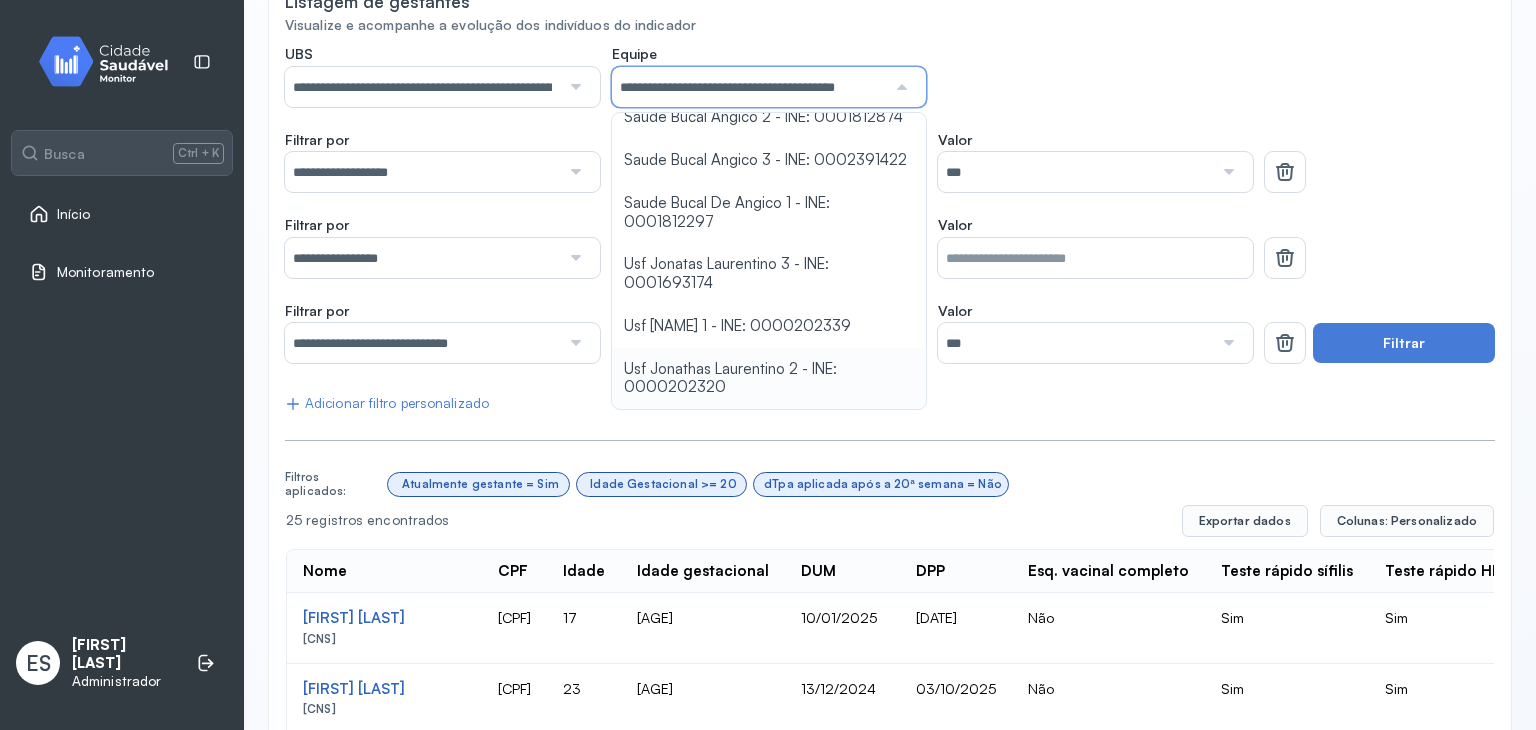 click on "**********" 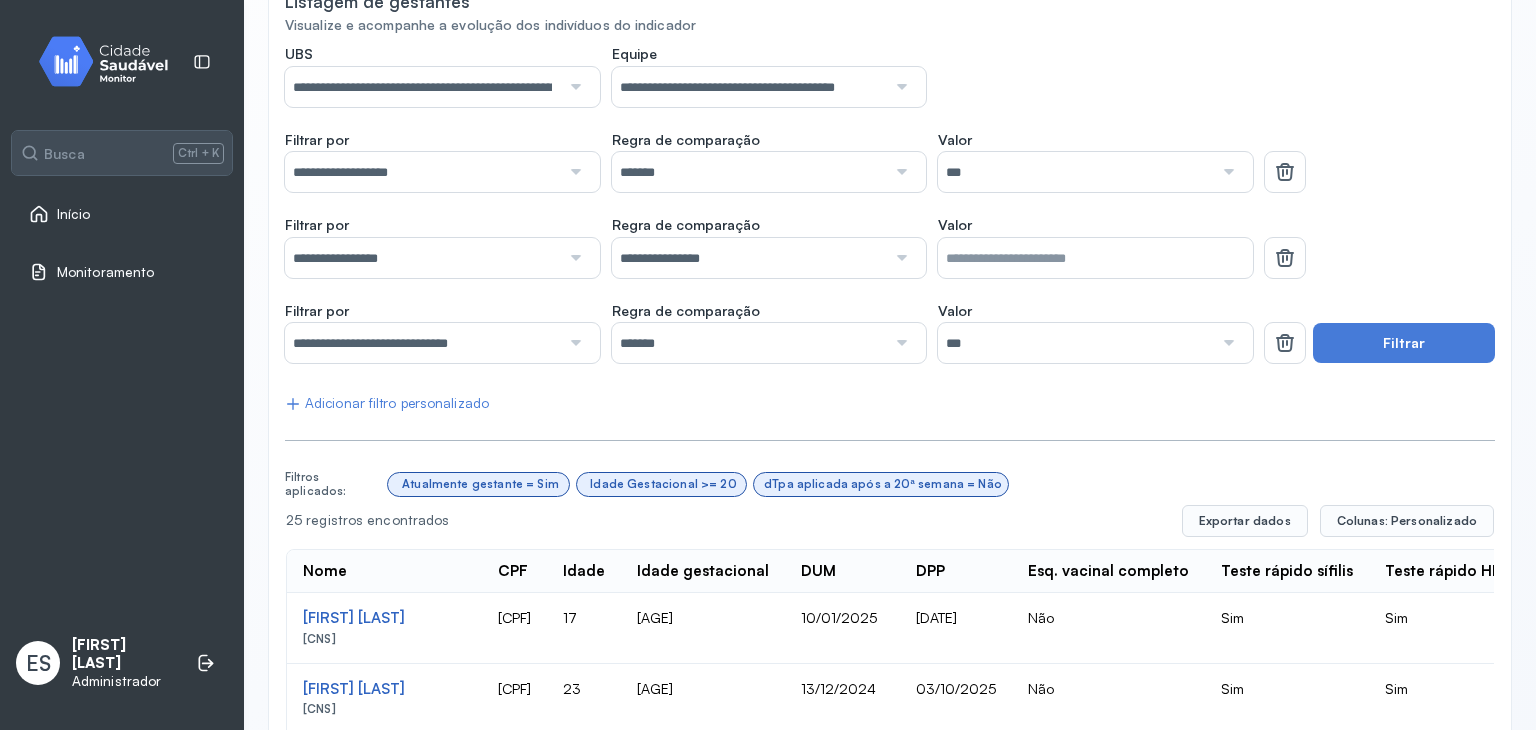 click at bounding box center (900, 87) 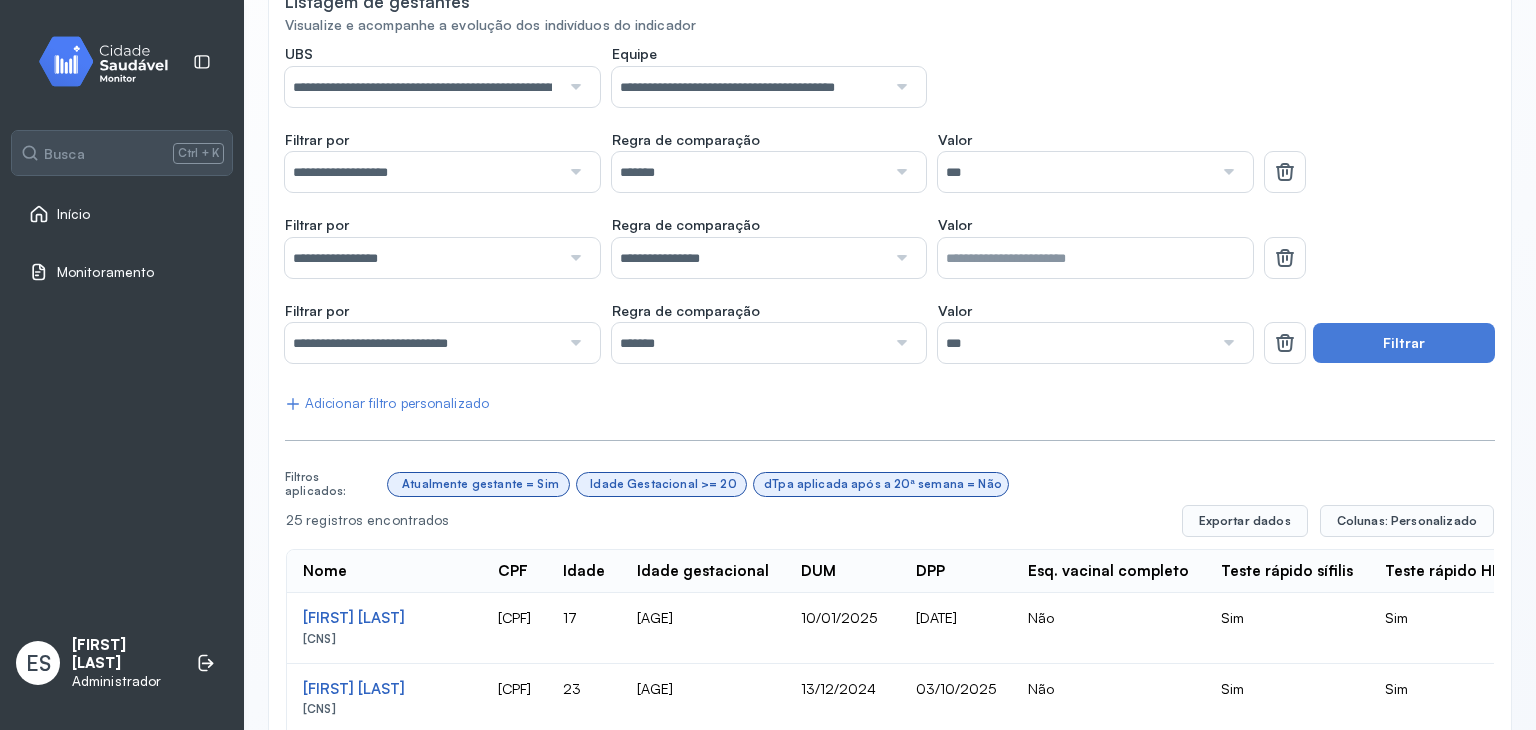 scroll, scrollTop: 0, scrollLeft: 22, axis: horizontal 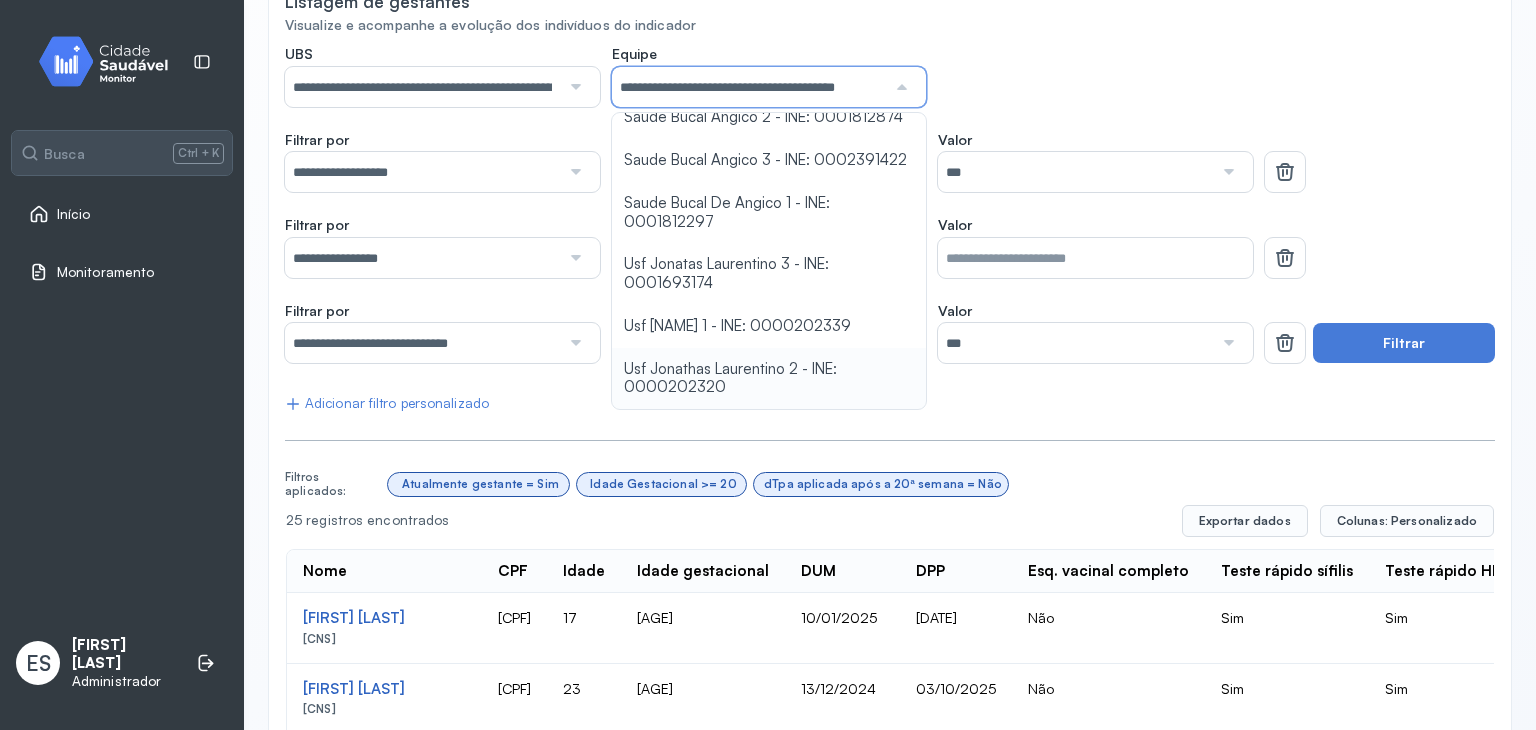 click on "Listagem de gestantes" at bounding box center (890, 3) 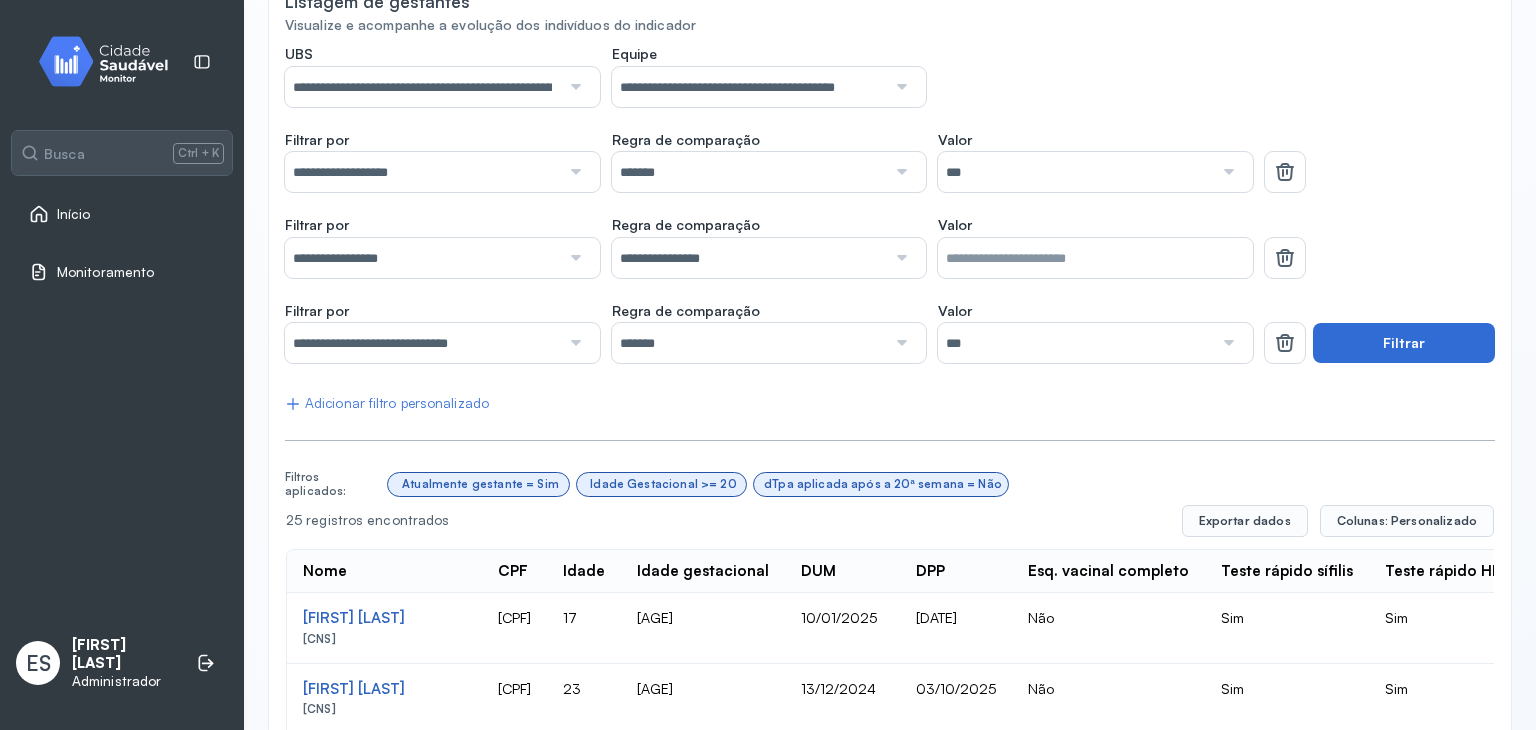 click on "Filtrar" at bounding box center [1404, 343] 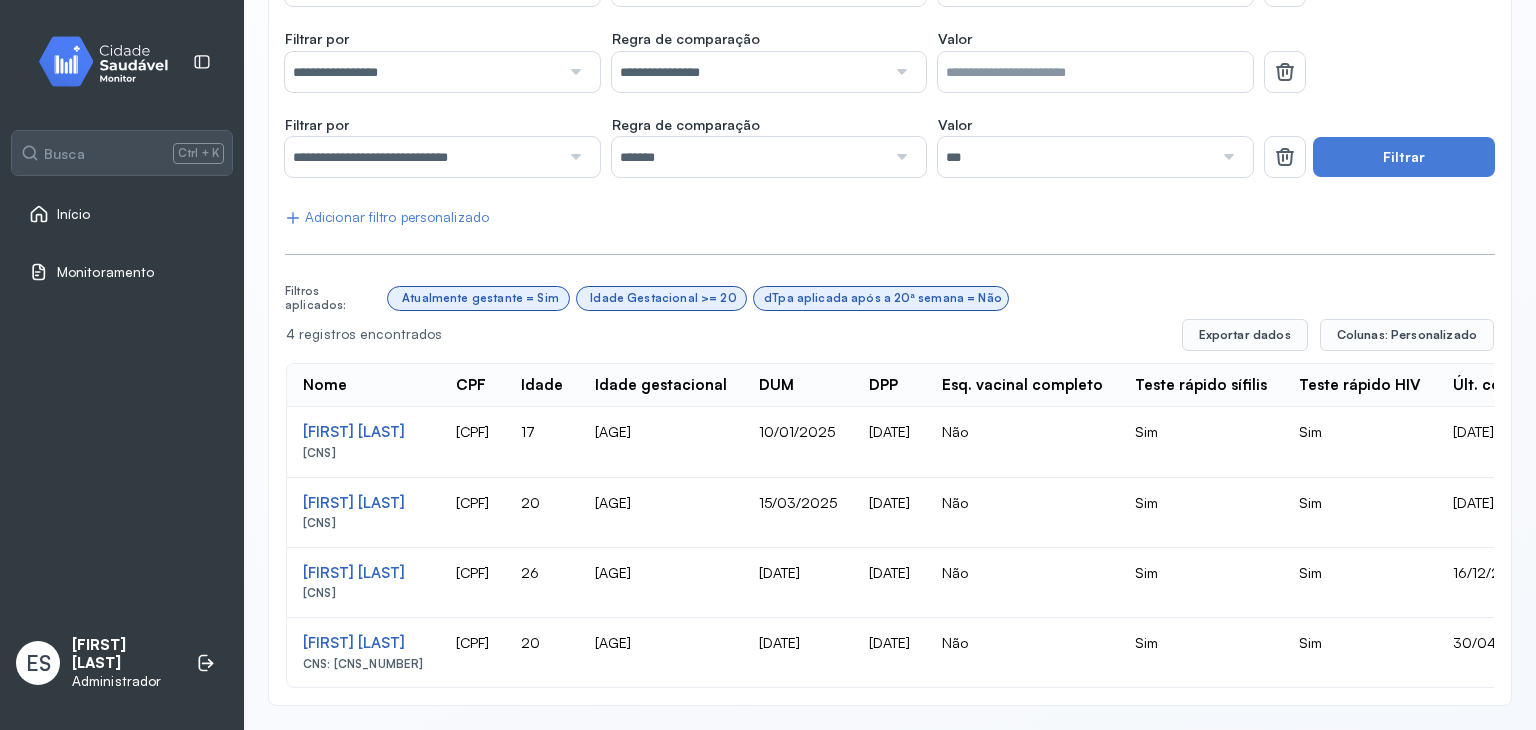 scroll, scrollTop: 436, scrollLeft: 0, axis: vertical 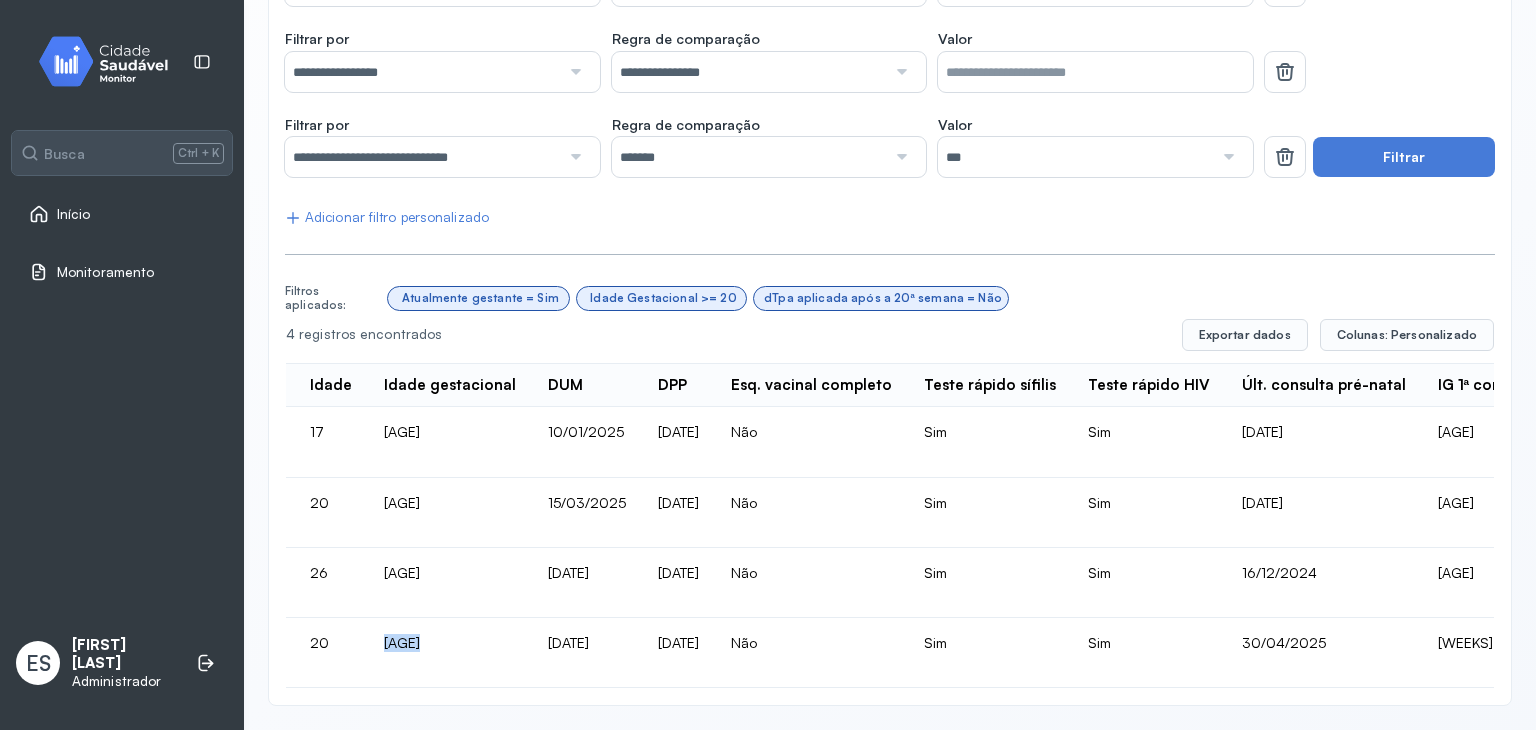 click on "[AGE]" 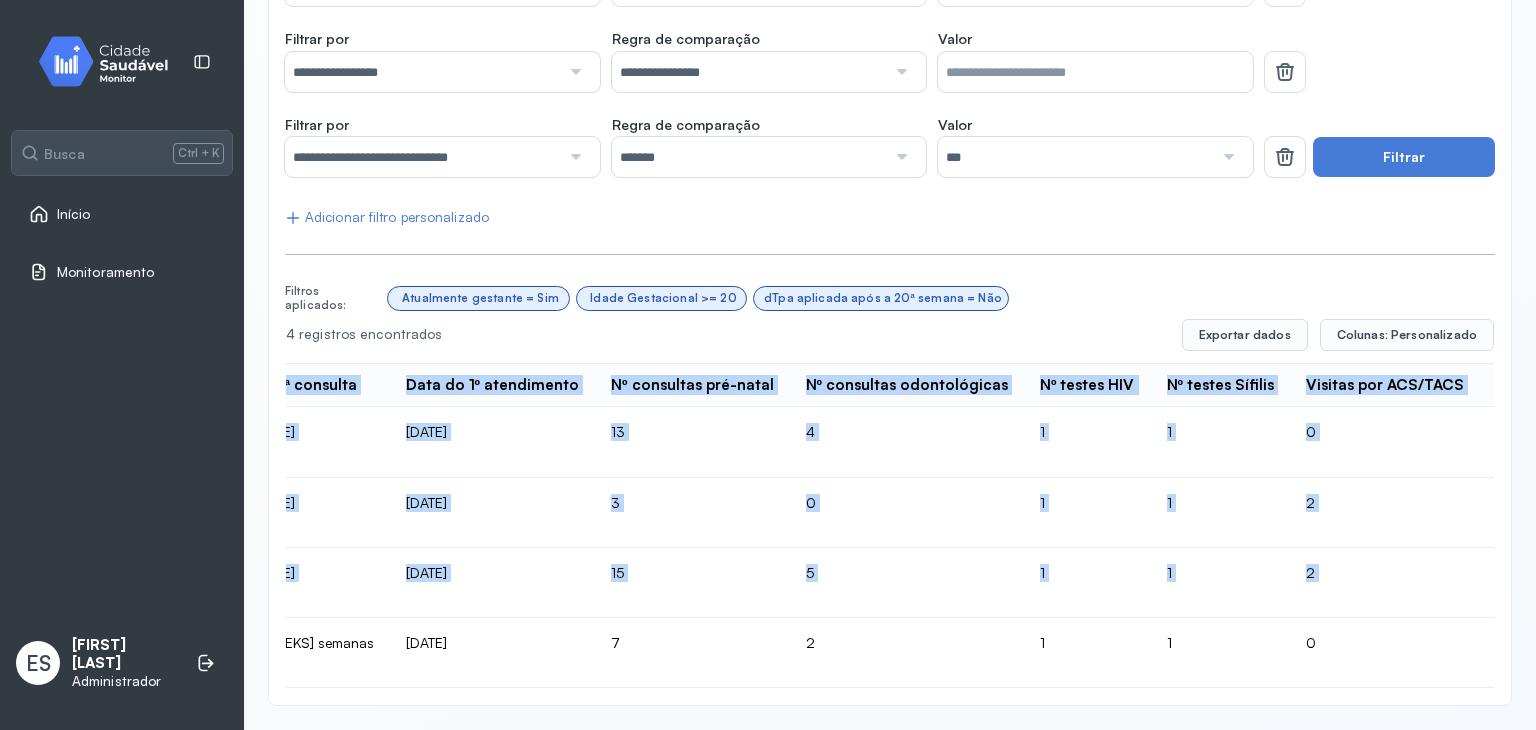 scroll, scrollTop: 0, scrollLeft: 1427, axis: horizontal 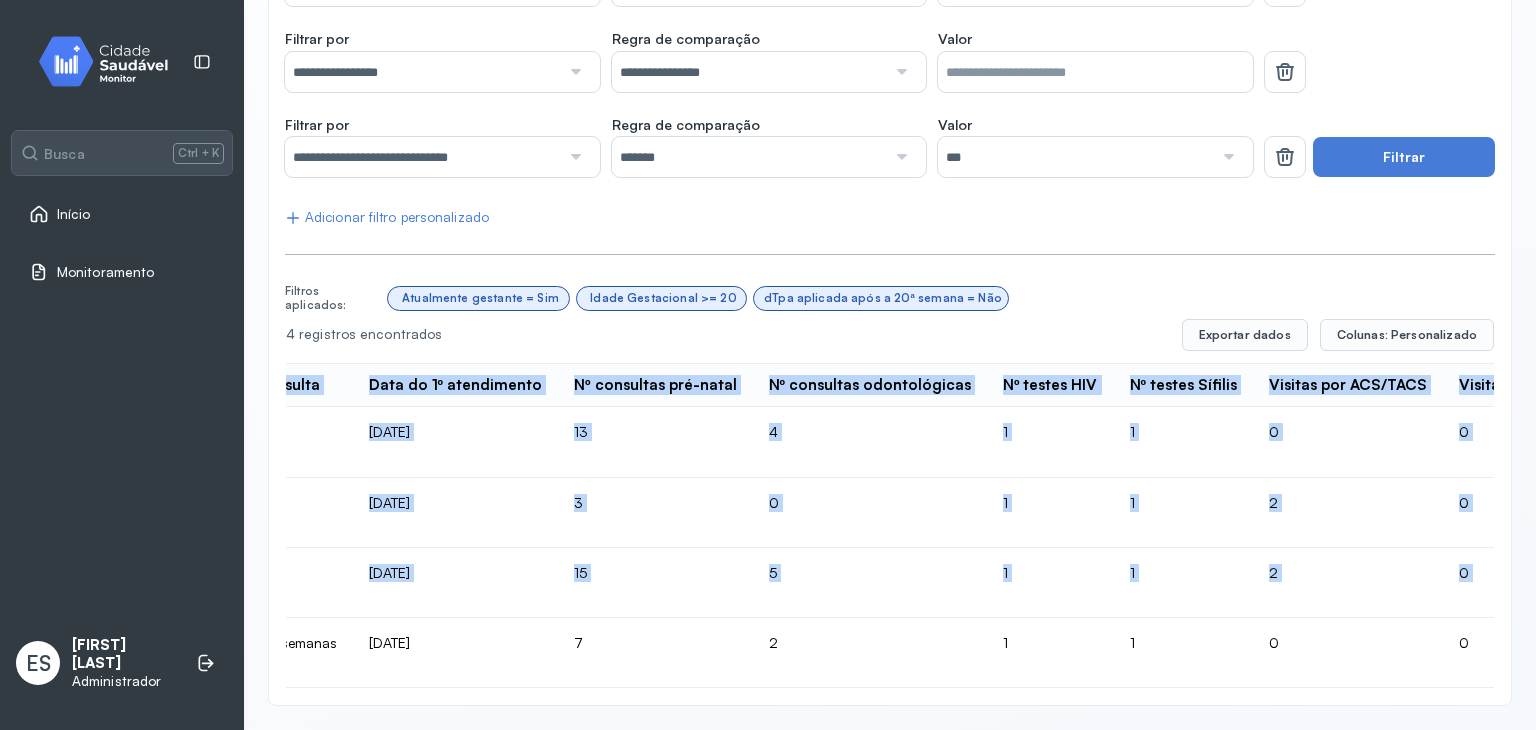 click on "15" 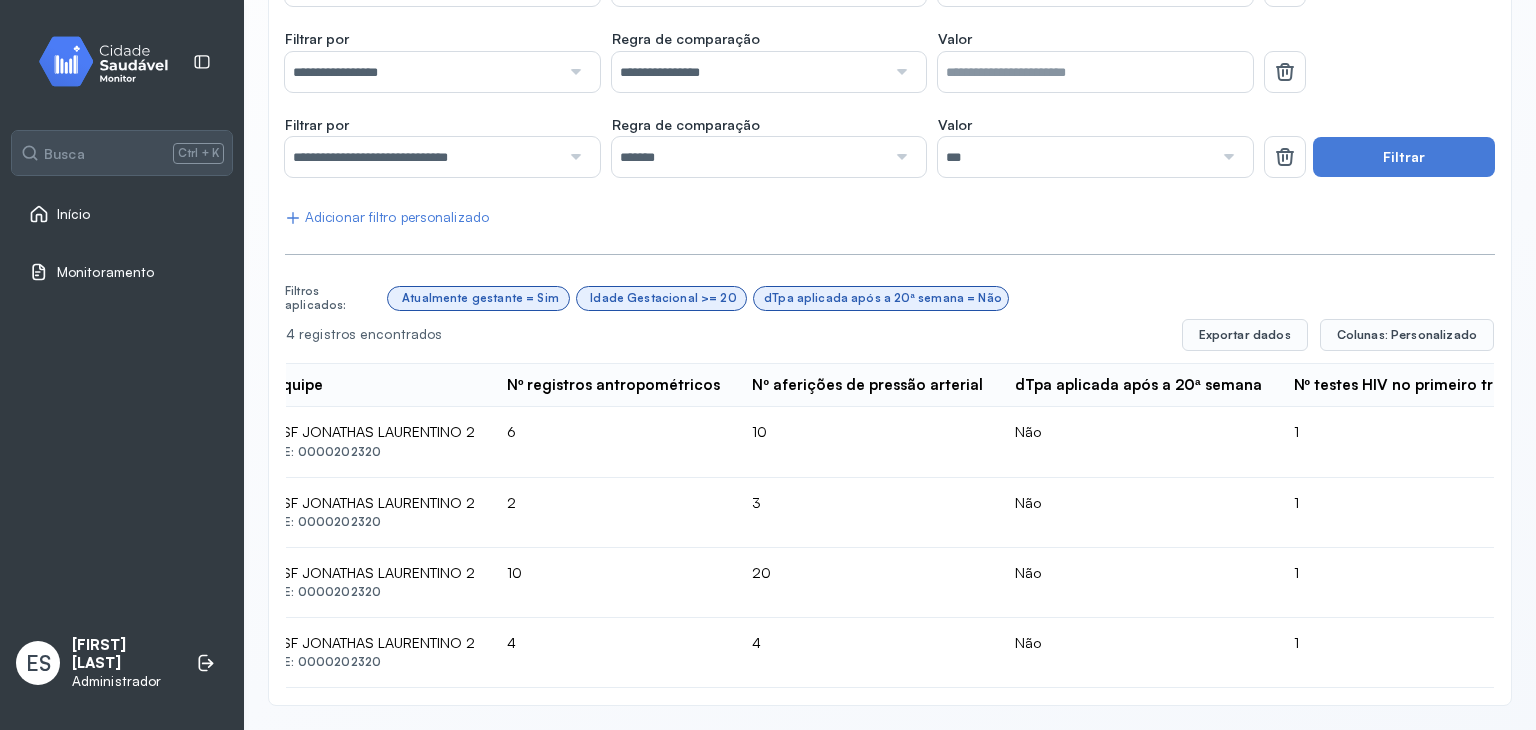 scroll, scrollTop: 0, scrollLeft: 3241, axis: horizontal 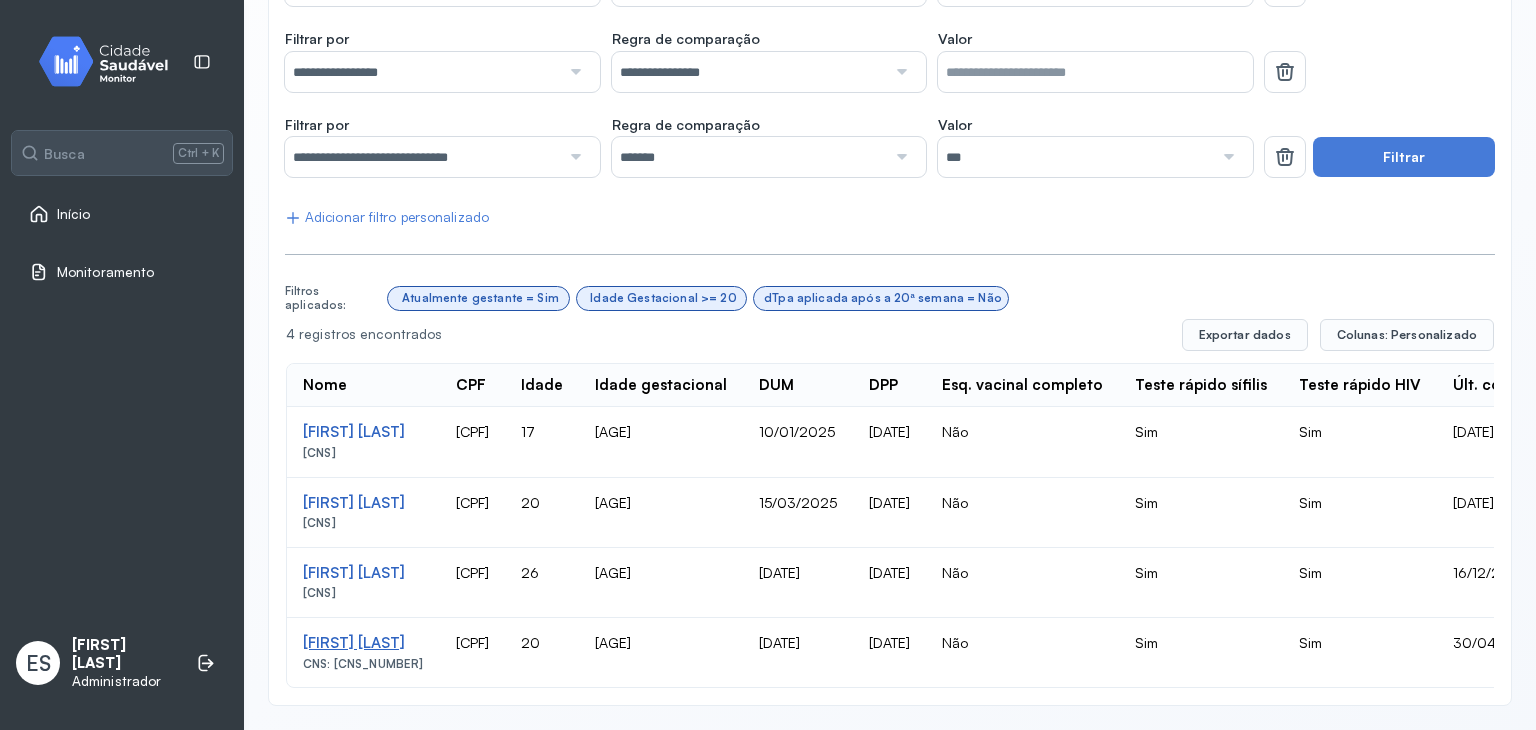 click on "[FIRST] [LAST]" at bounding box center [363, 643] 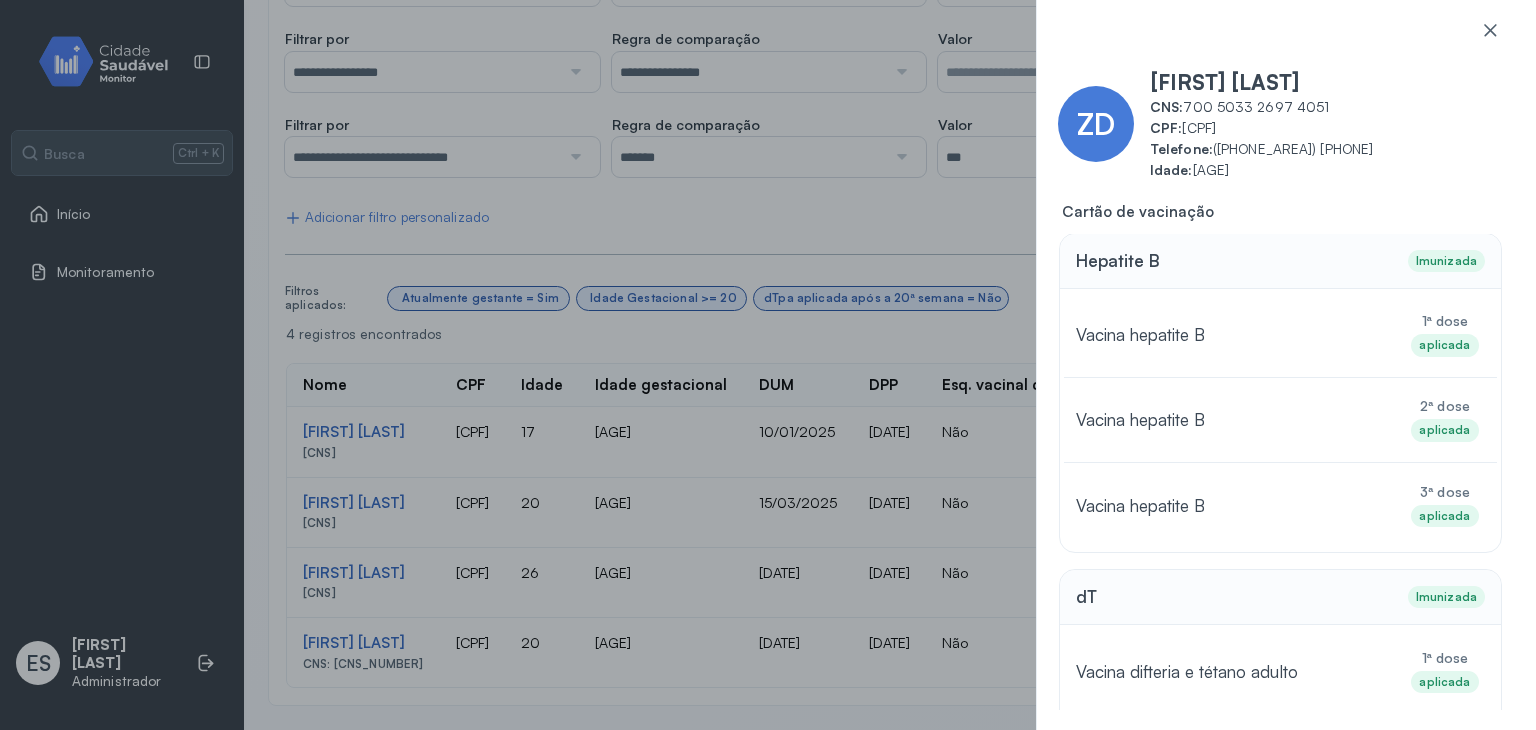 scroll, scrollTop: 0, scrollLeft: 0, axis: both 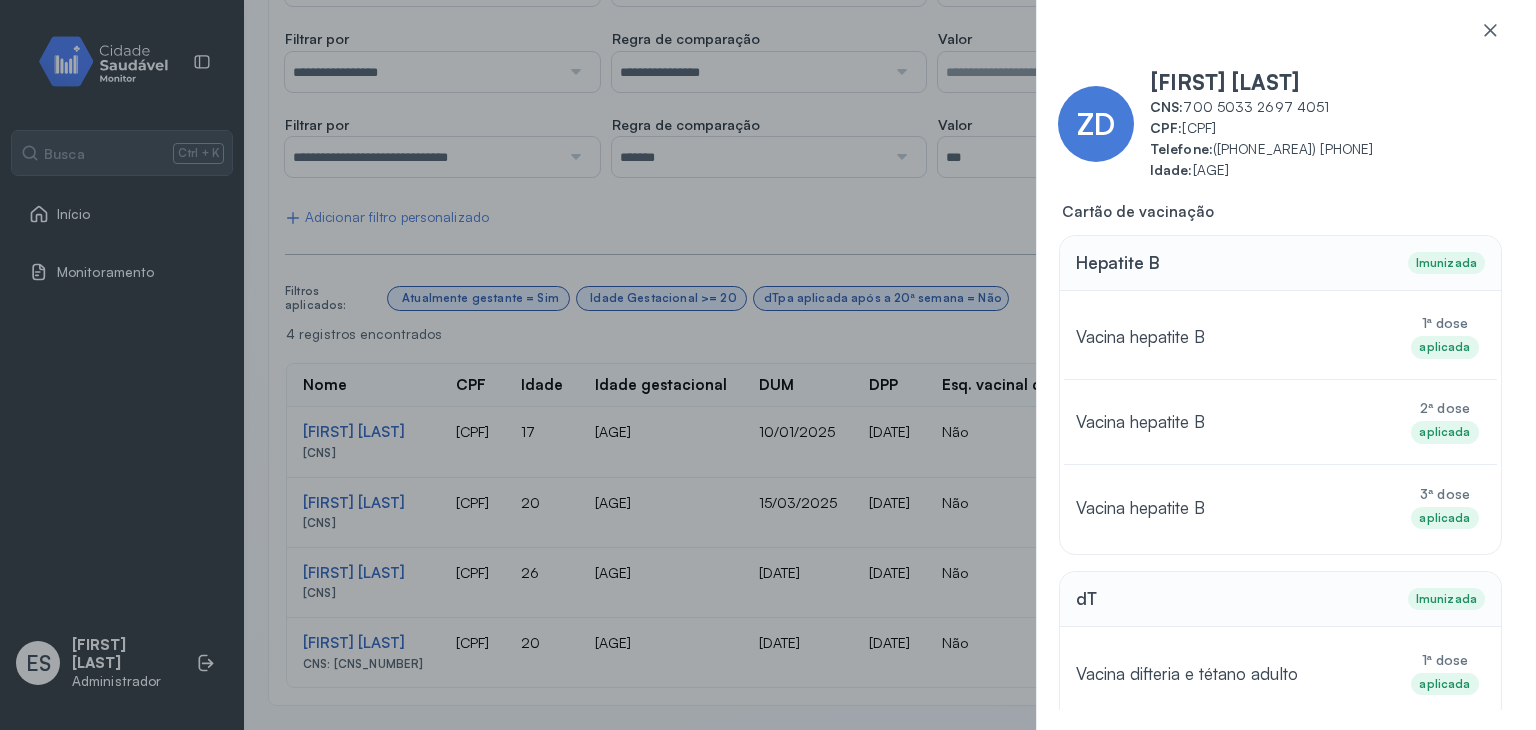click on "ZD [LAST] [LAST] [LAST] CNS:  [CNS_NUMBER] CPF:  [CPF] Telefone:  ([PHONE_AREA]) [PHONE] Idade:  [AGE] anos Cartão de vacinação Hepatite B  Imunizada  Vacina hepatite B 1ª dose aplicada Vacina hepatite B 2ª dose aplicada Vacina hepatite B 3ª dose aplicada dT  Imunizada  Vacina difteria e tétano adulto 1ª dose aplicada Vacina difteria e tétano adulto 2ª dose aplicada dTpa Vacina dTpa adulto 1ª dose atrasada Covid Vacina Covid-19 1ª dose atrasada Influenza Vacina influenza 1ª dose atrasada" at bounding box center (768, 365) 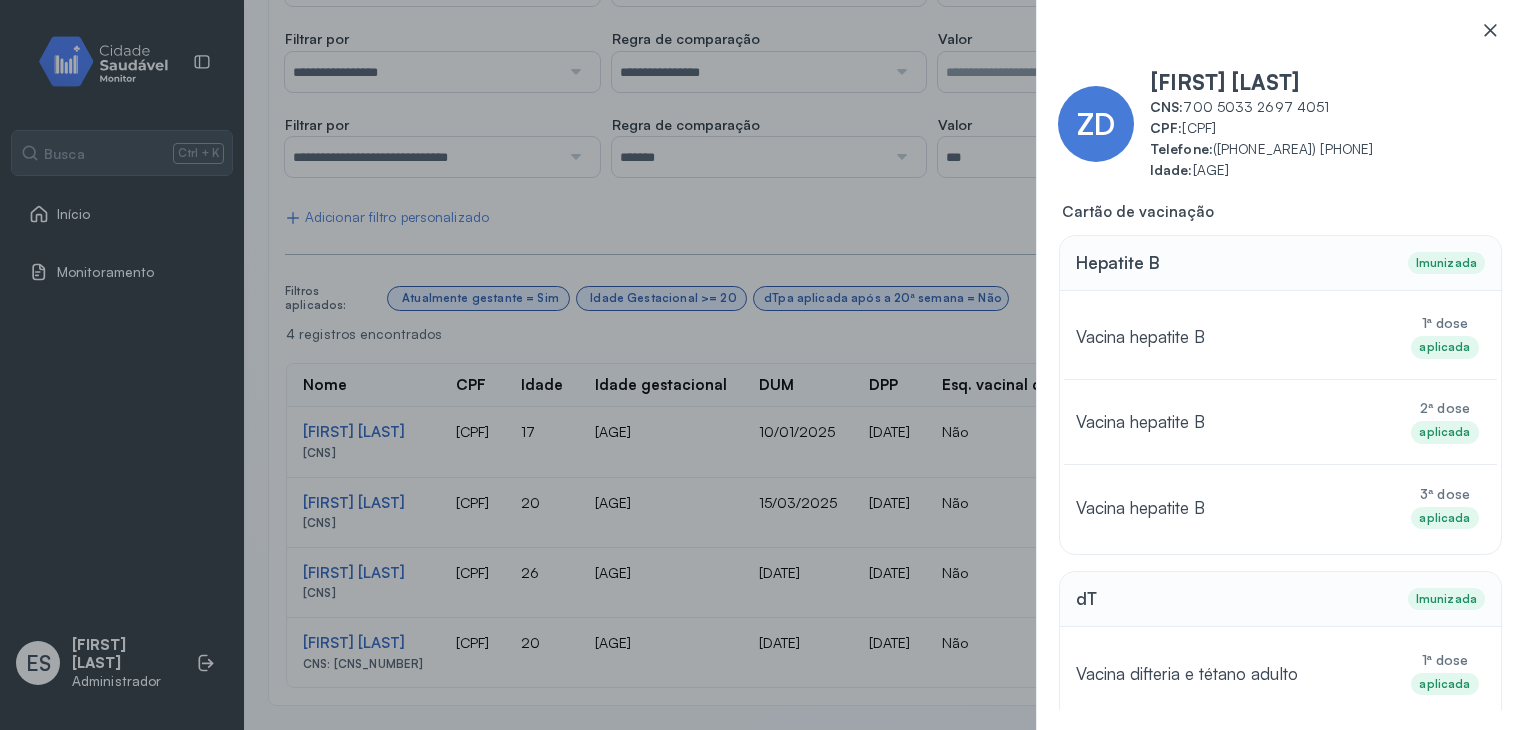 click 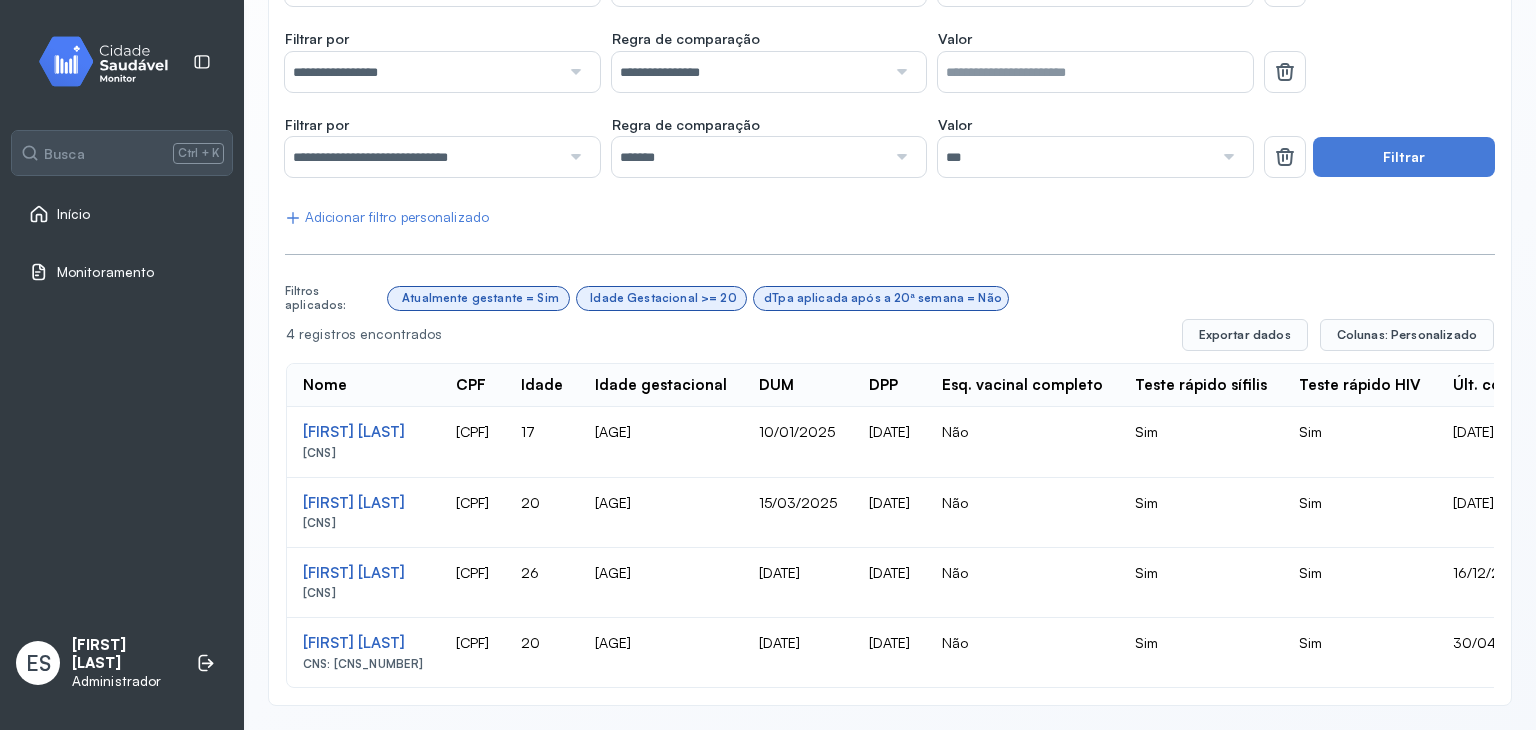 scroll, scrollTop: 436, scrollLeft: 0, axis: vertical 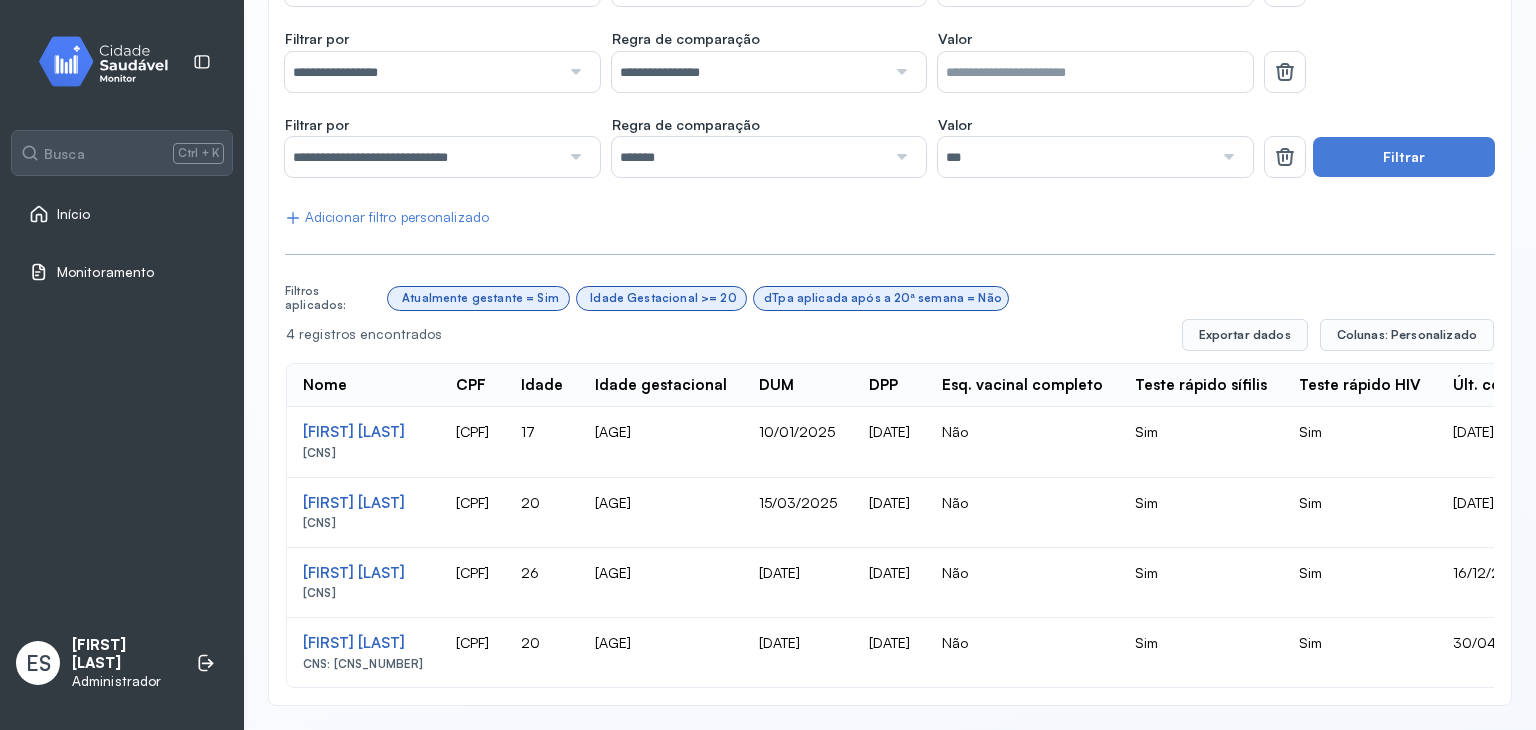 click on "Monitoramento" at bounding box center (91, 272) 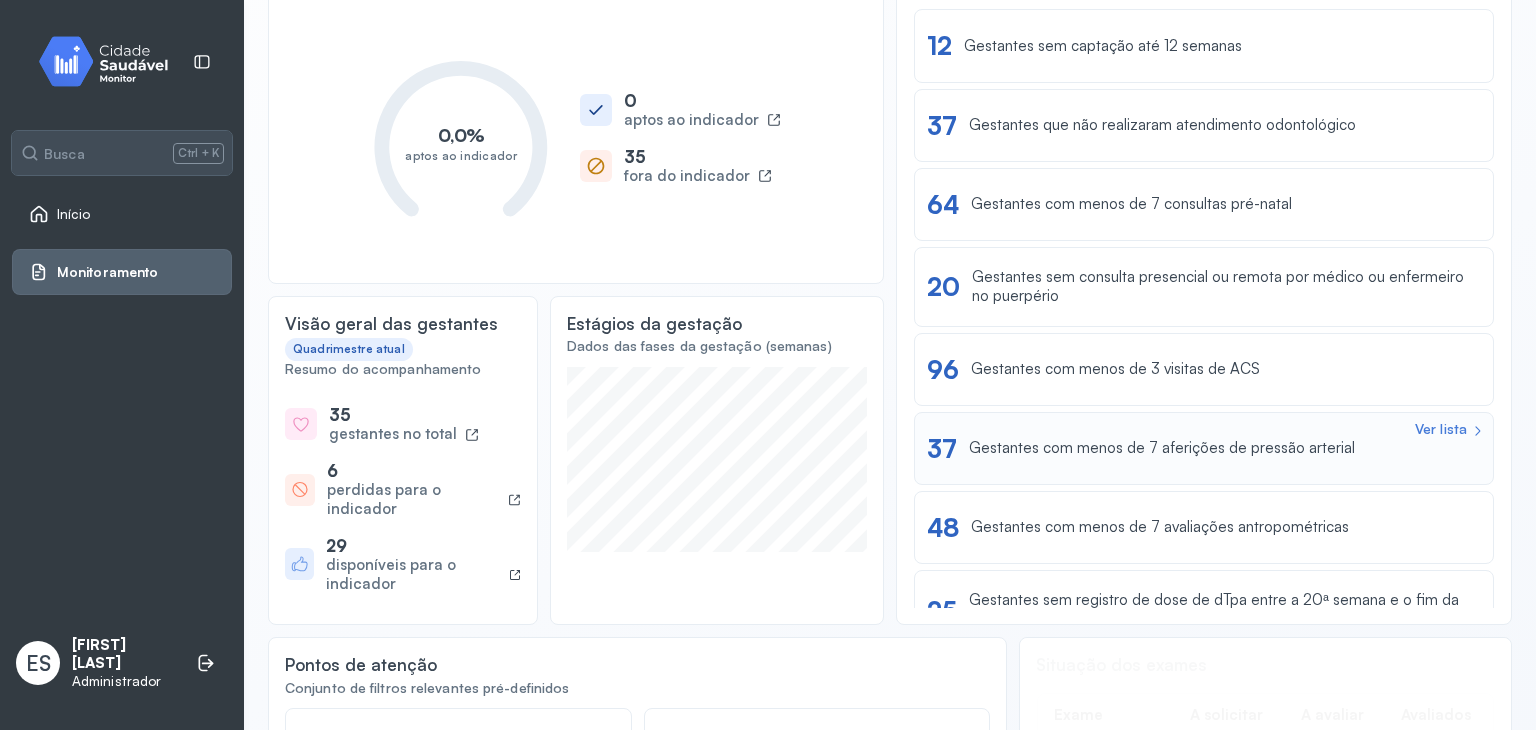 scroll, scrollTop: 236, scrollLeft: 0, axis: vertical 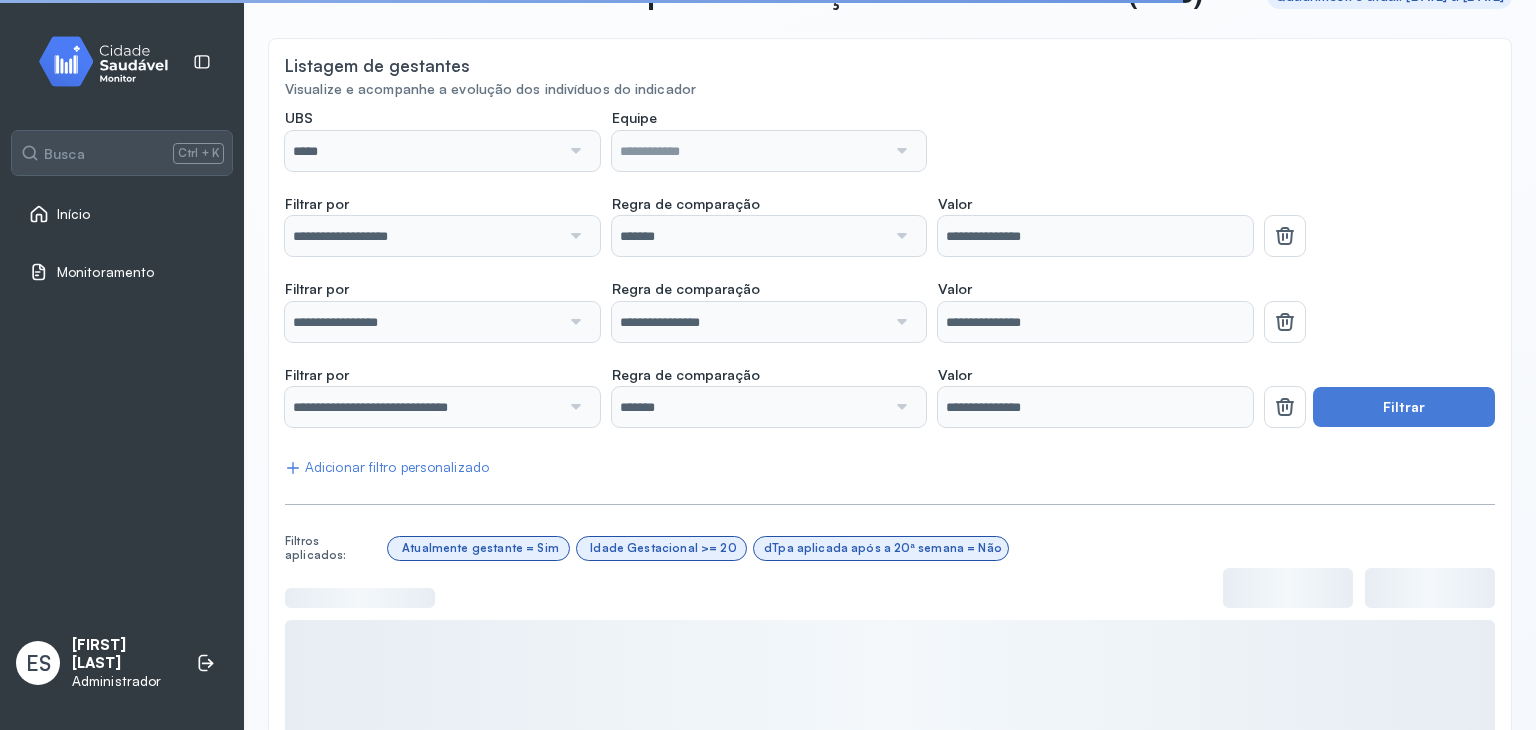 click on "Início" at bounding box center (74, 214) 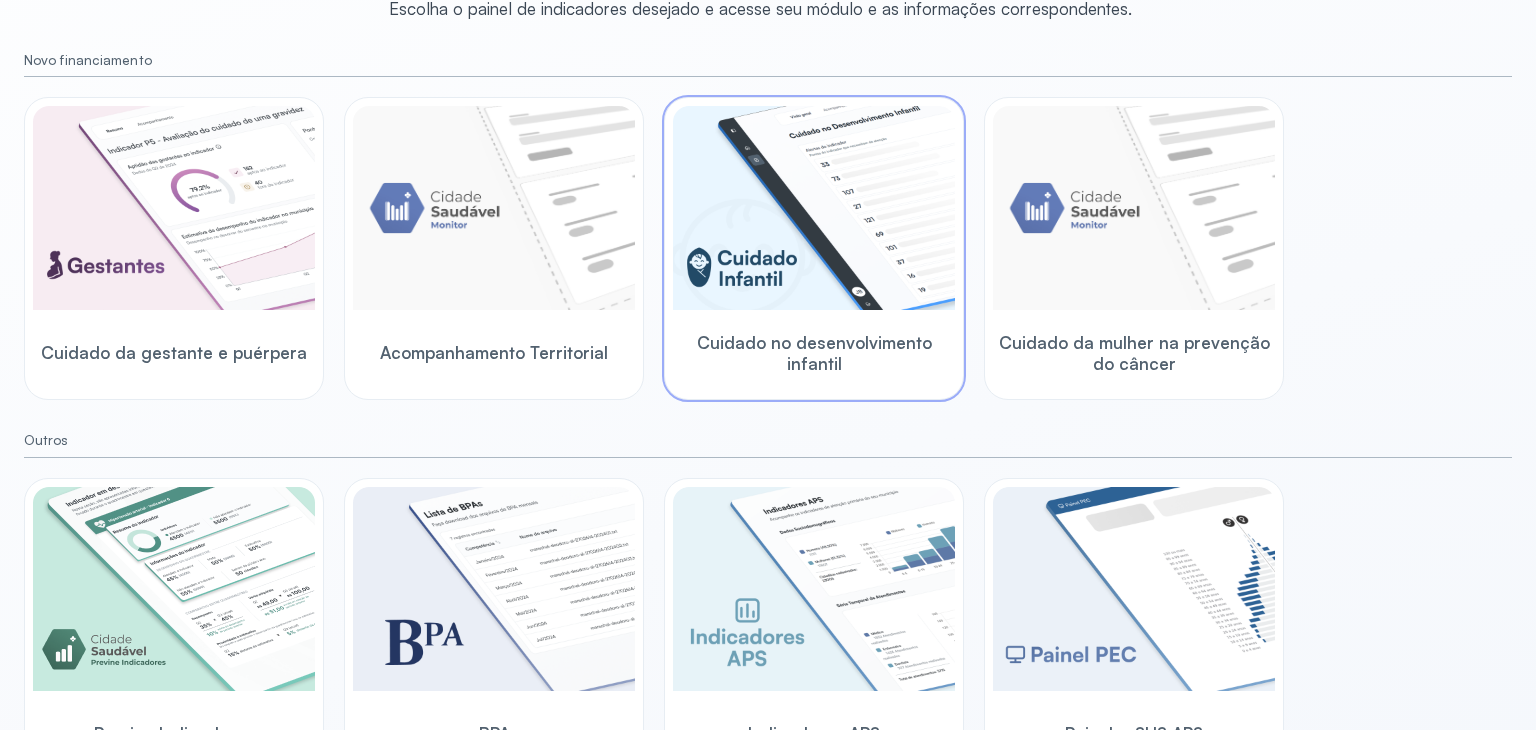 scroll, scrollTop: 241, scrollLeft: 0, axis: vertical 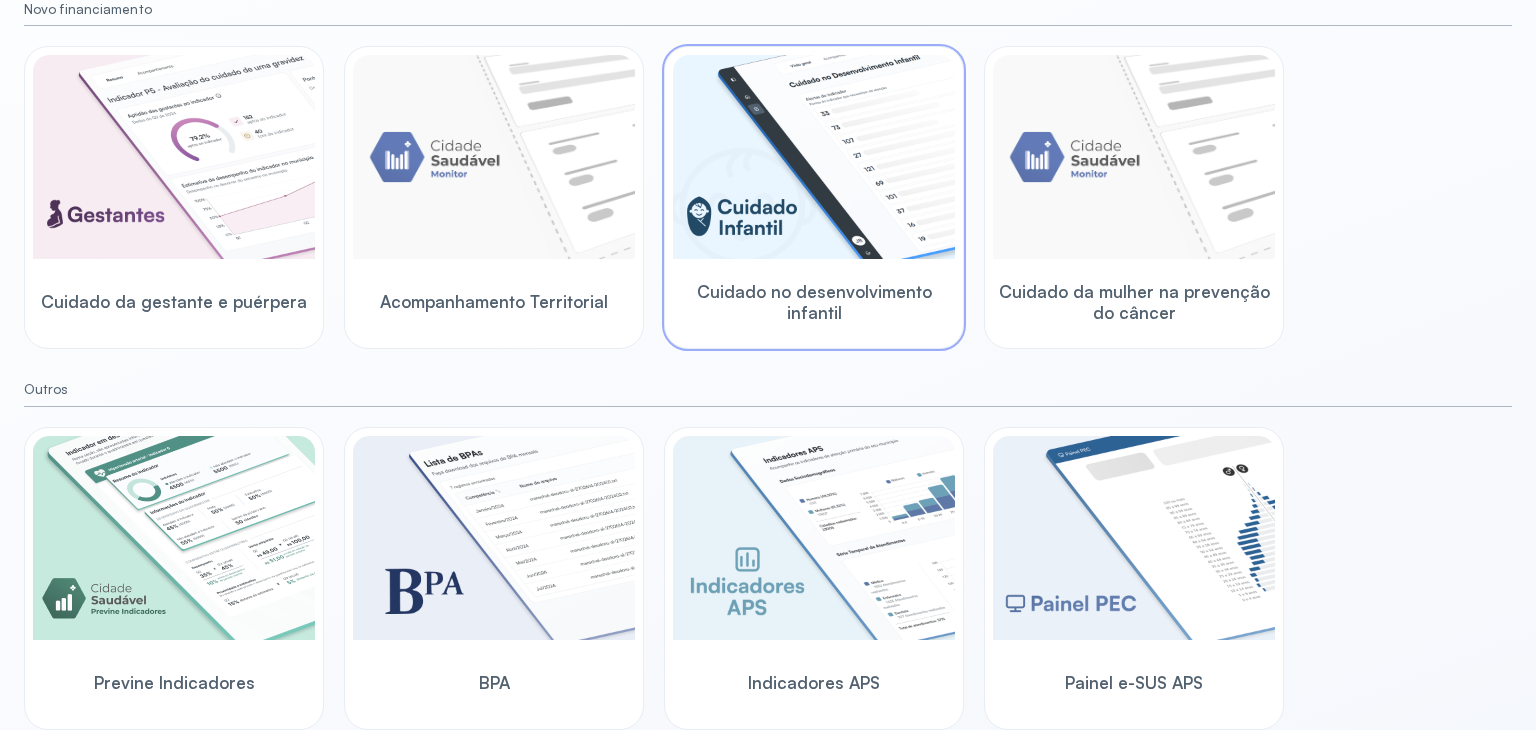 click at bounding box center [814, 157] 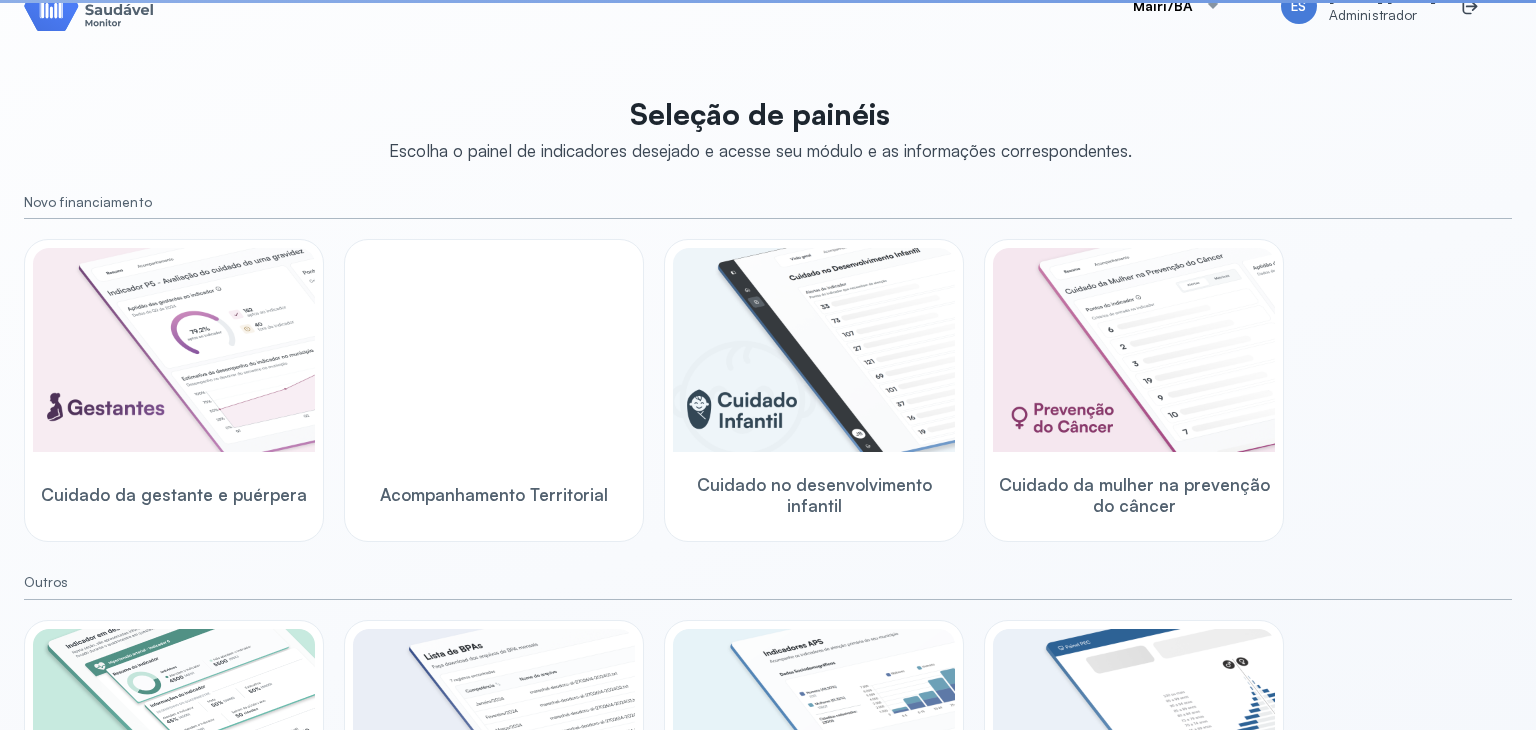scroll, scrollTop: 241, scrollLeft: 0, axis: vertical 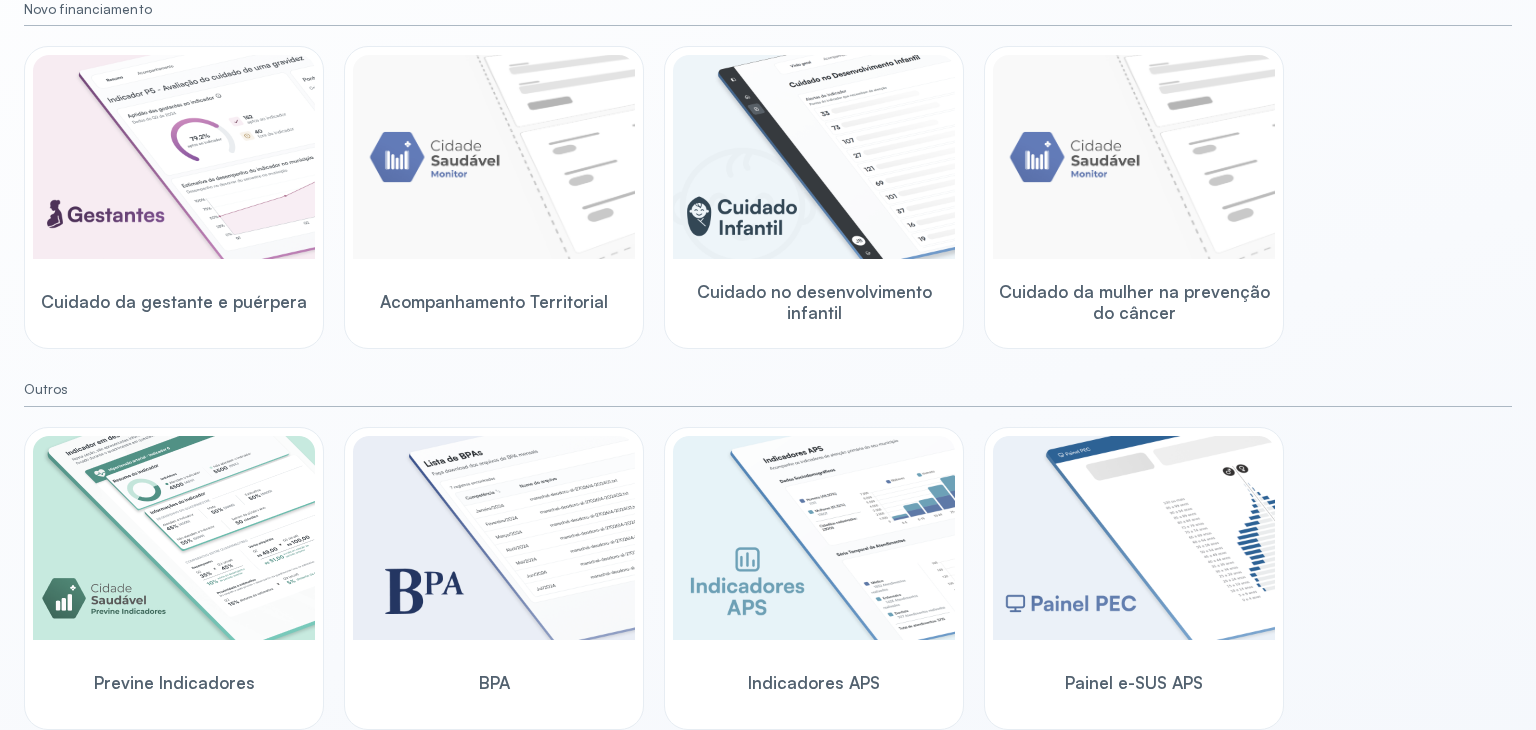 drag, startPoint x: 209, startPoint y: 560, endPoint x: 552, endPoint y: 509, distance: 346.7708 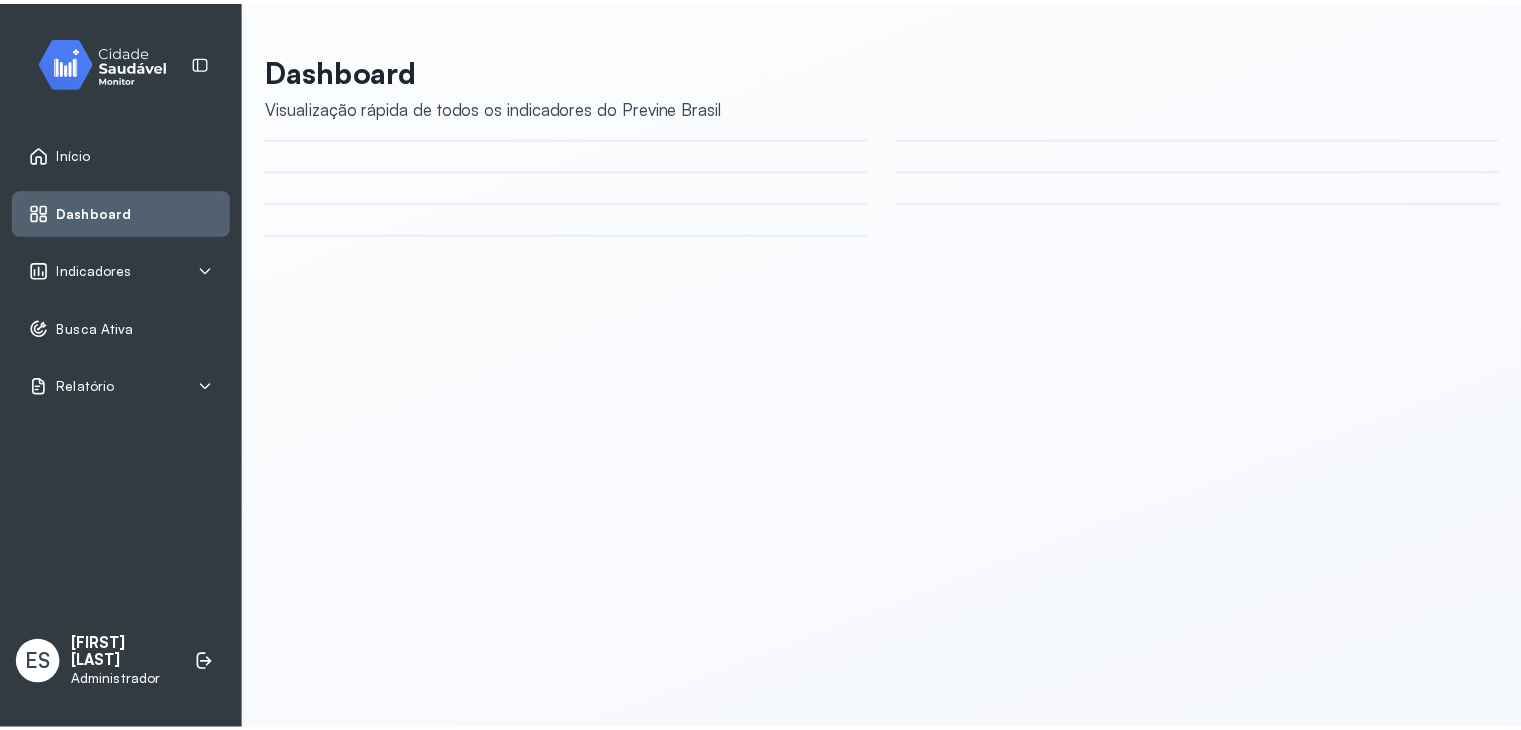 scroll, scrollTop: 0, scrollLeft: 0, axis: both 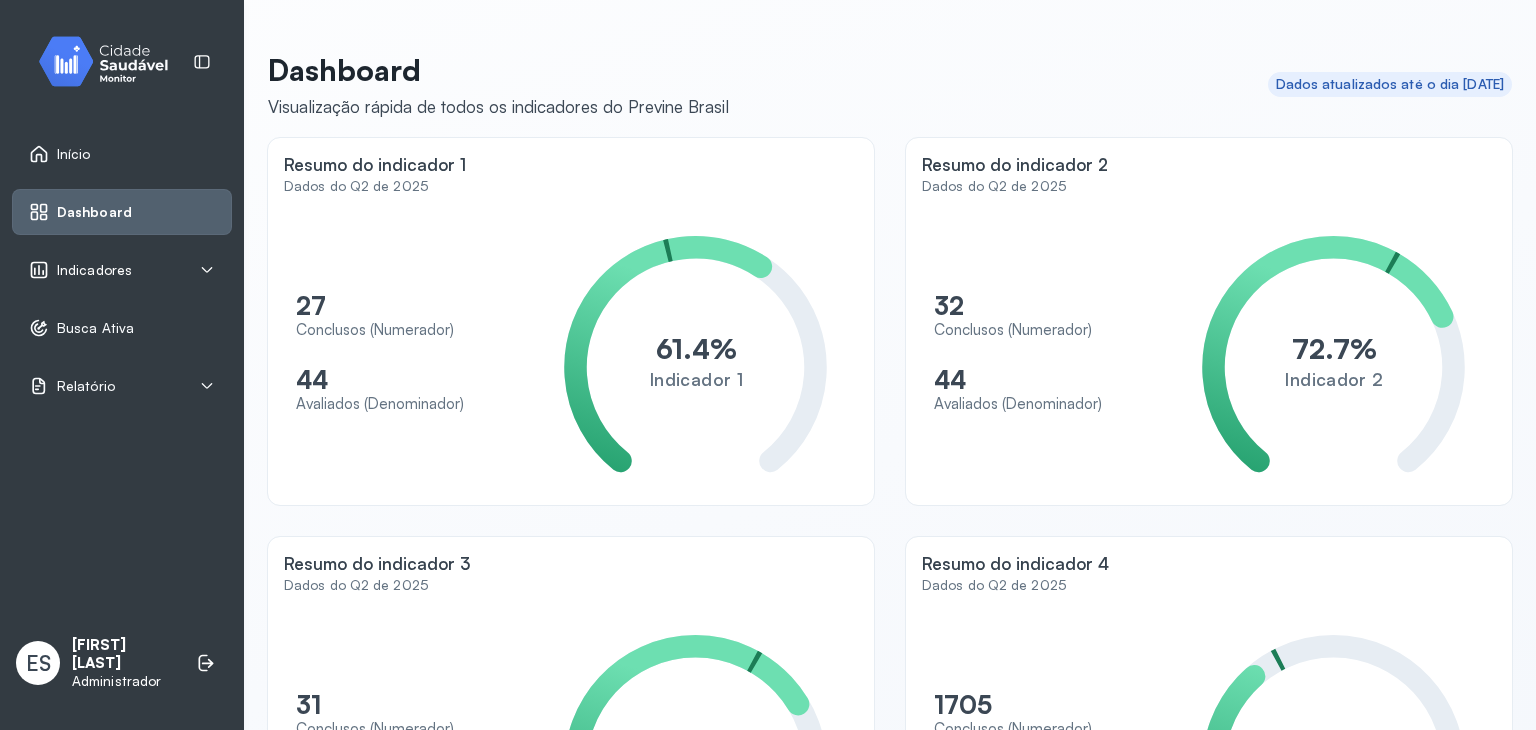 click 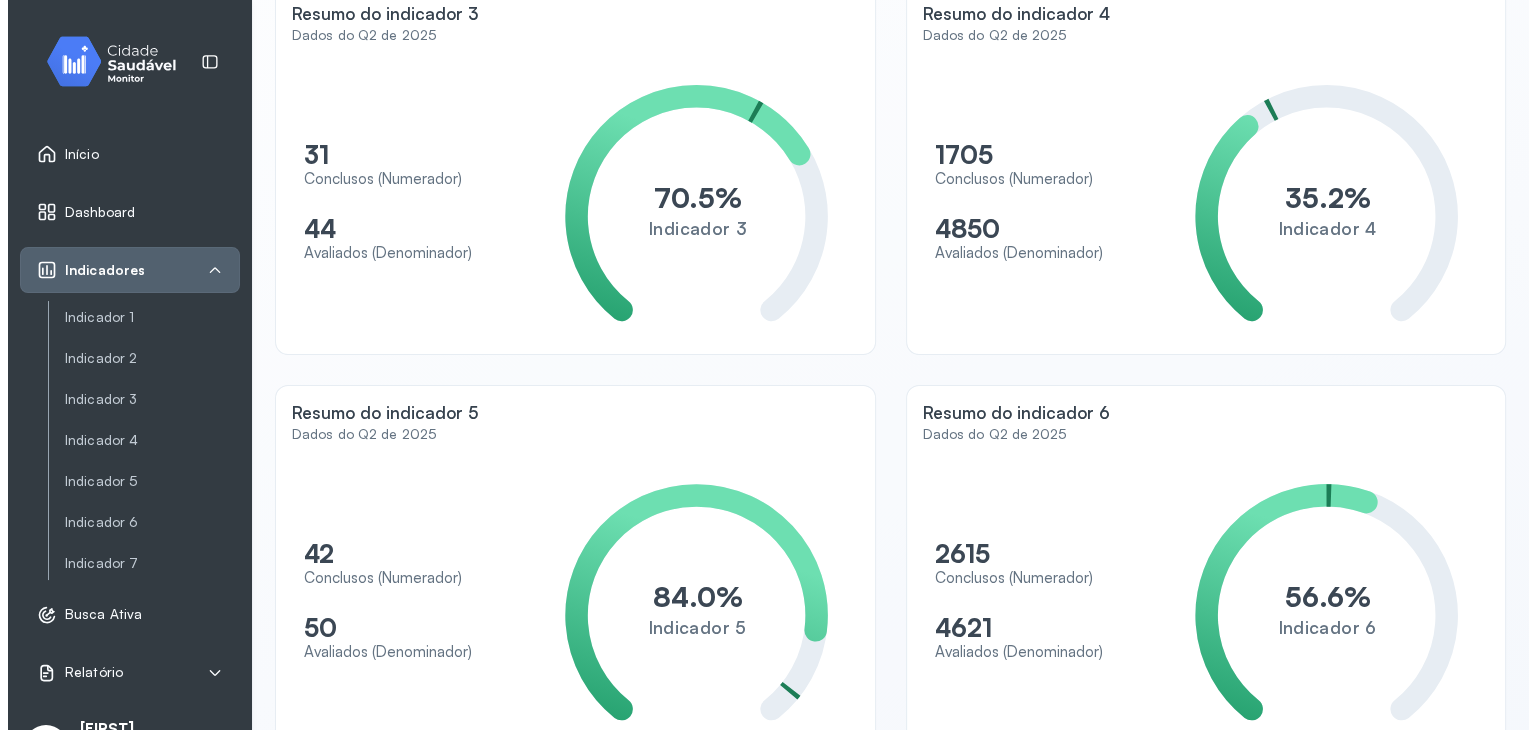 scroll, scrollTop: 600, scrollLeft: 0, axis: vertical 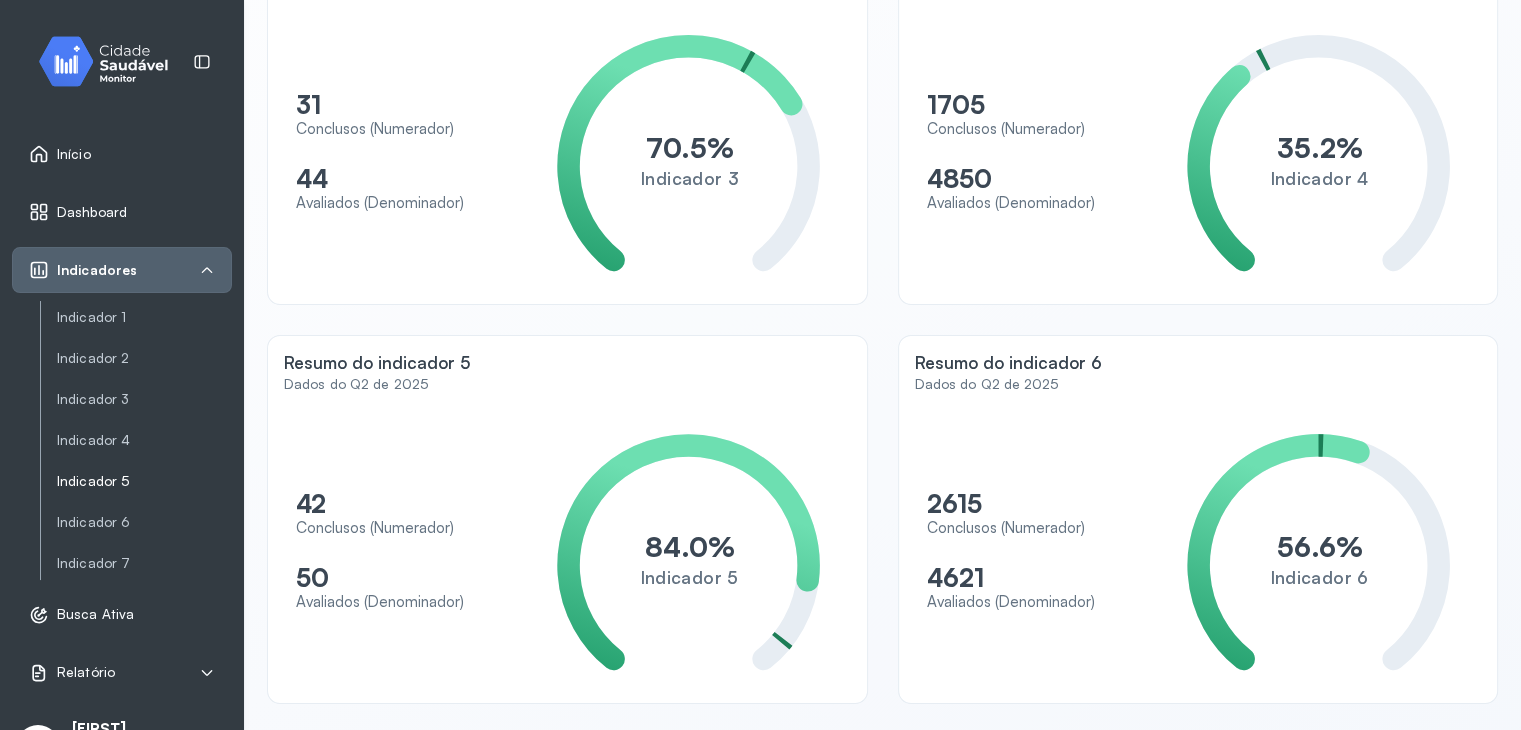 click on "Indicador 5" at bounding box center [144, 481] 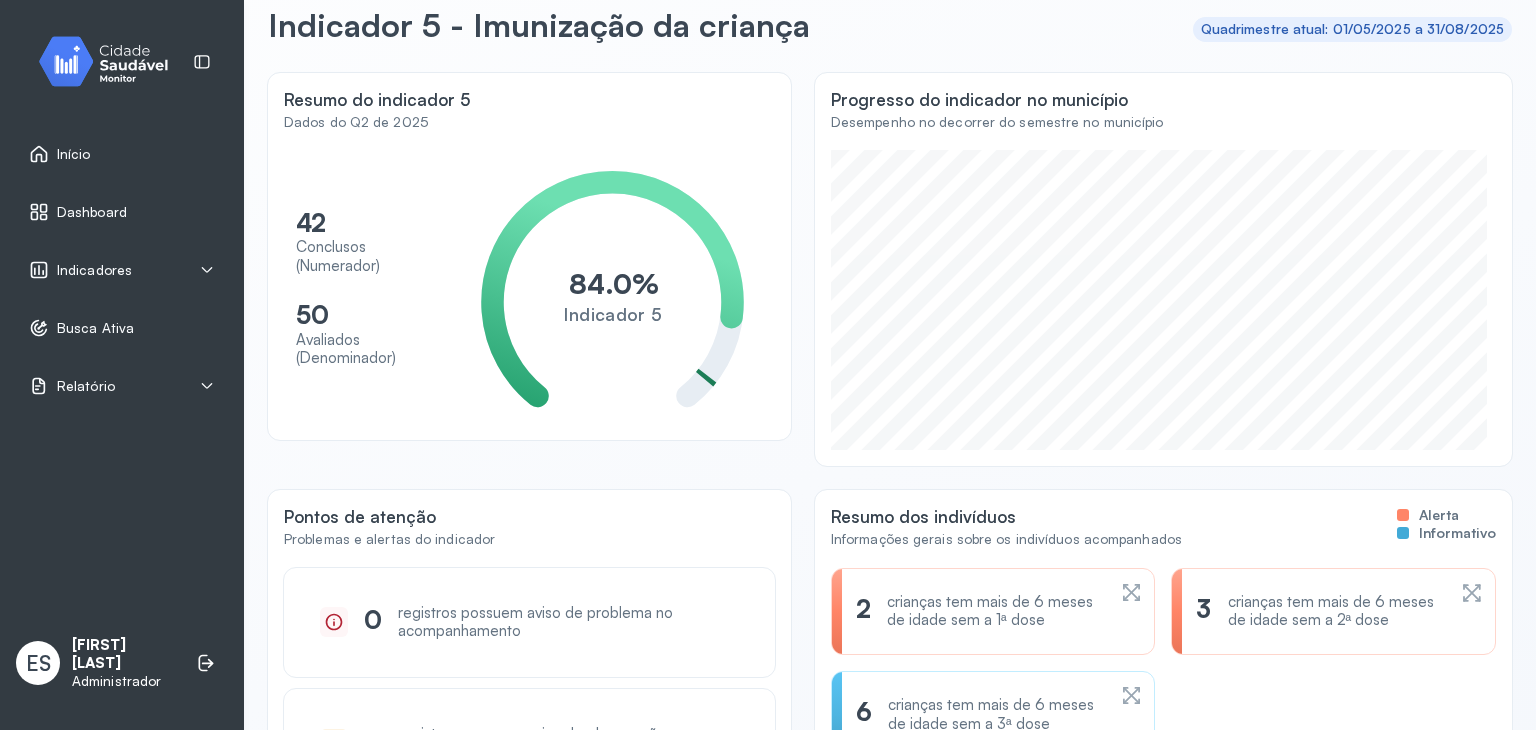 scroll, scrollTop: 200, scrollLeft: 0, axis: vertical 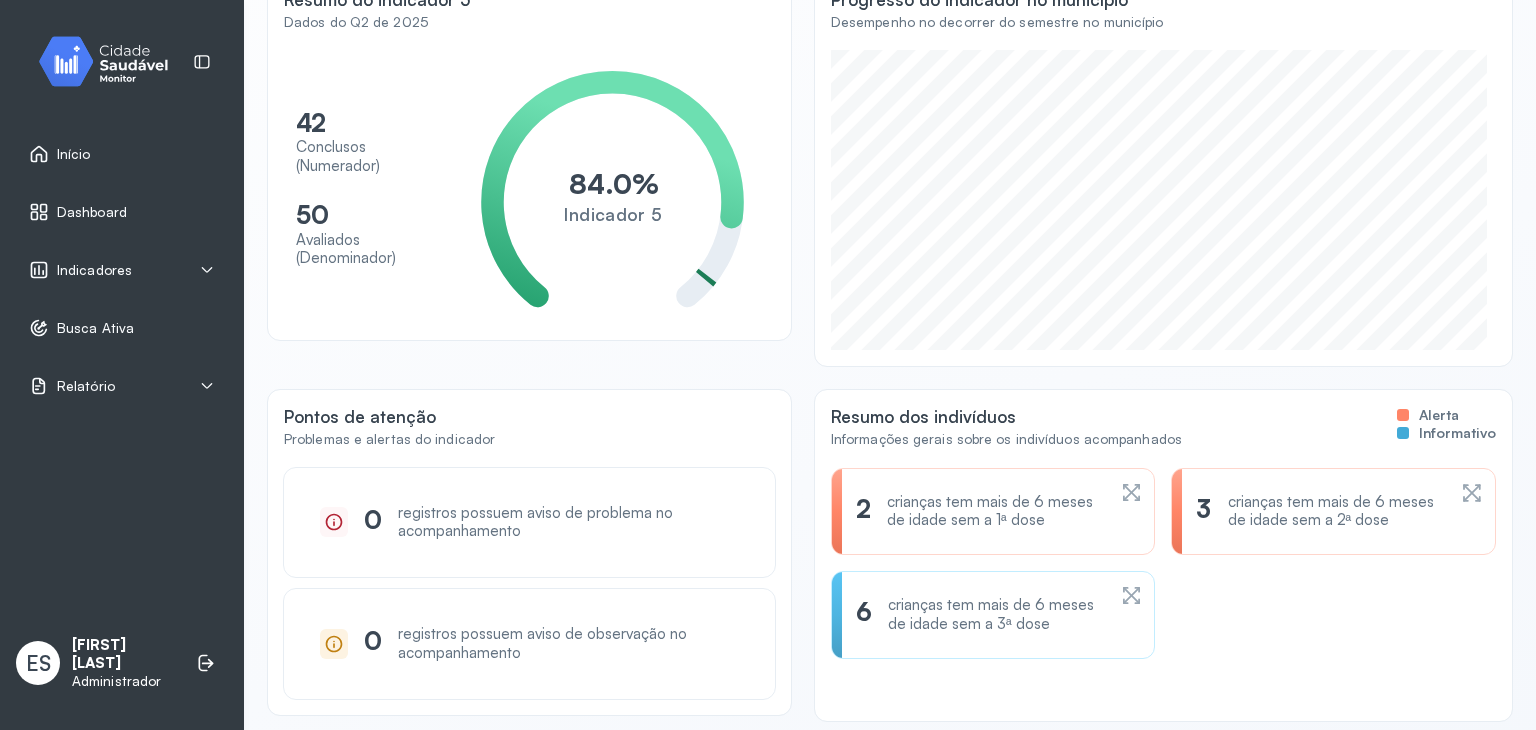 click on "2 crianças tem mais de 6 meses de idade sem a 1ª dose" 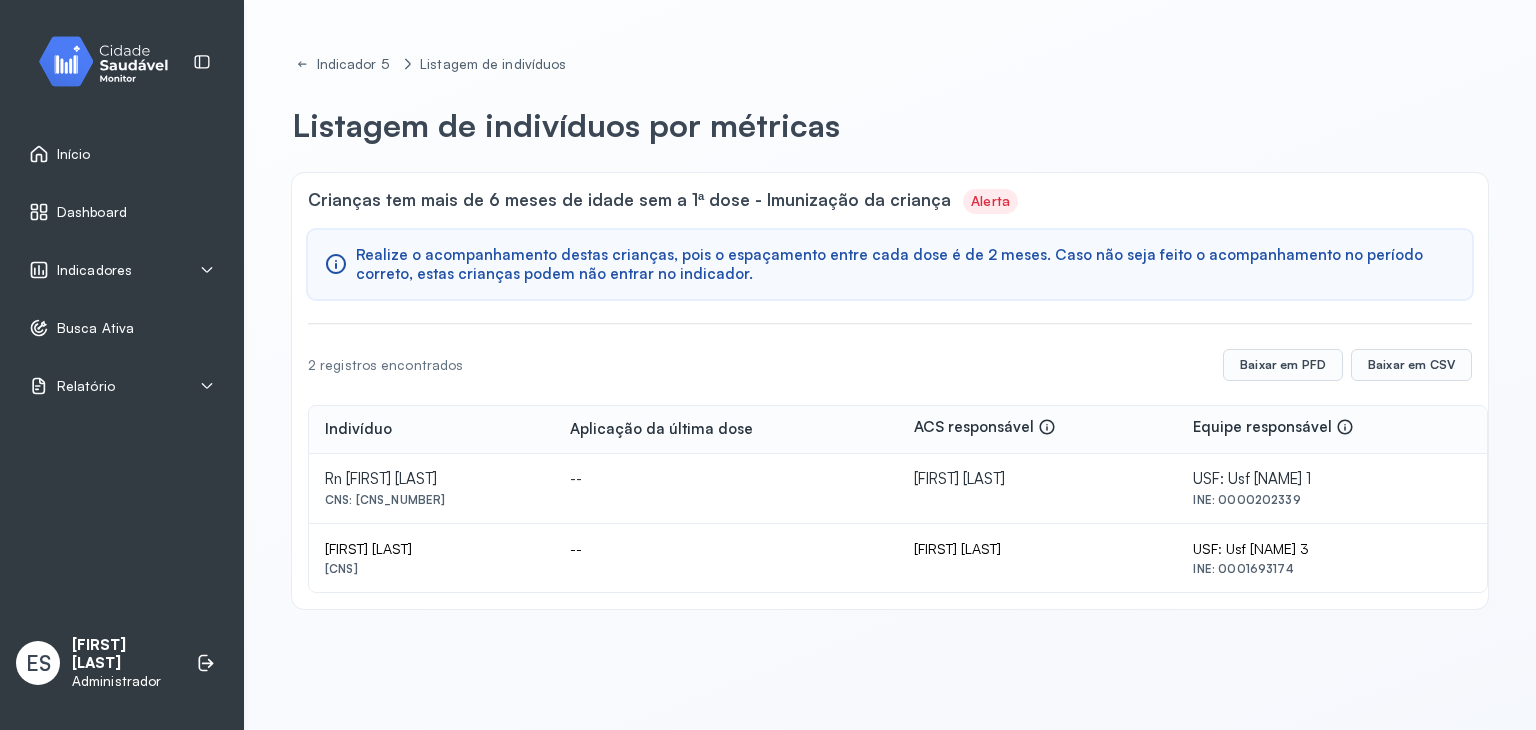 drag, startPoint x: 325, startPoint y: 476, endPoint x: 476, endPoint y: 549, distance: 167.72 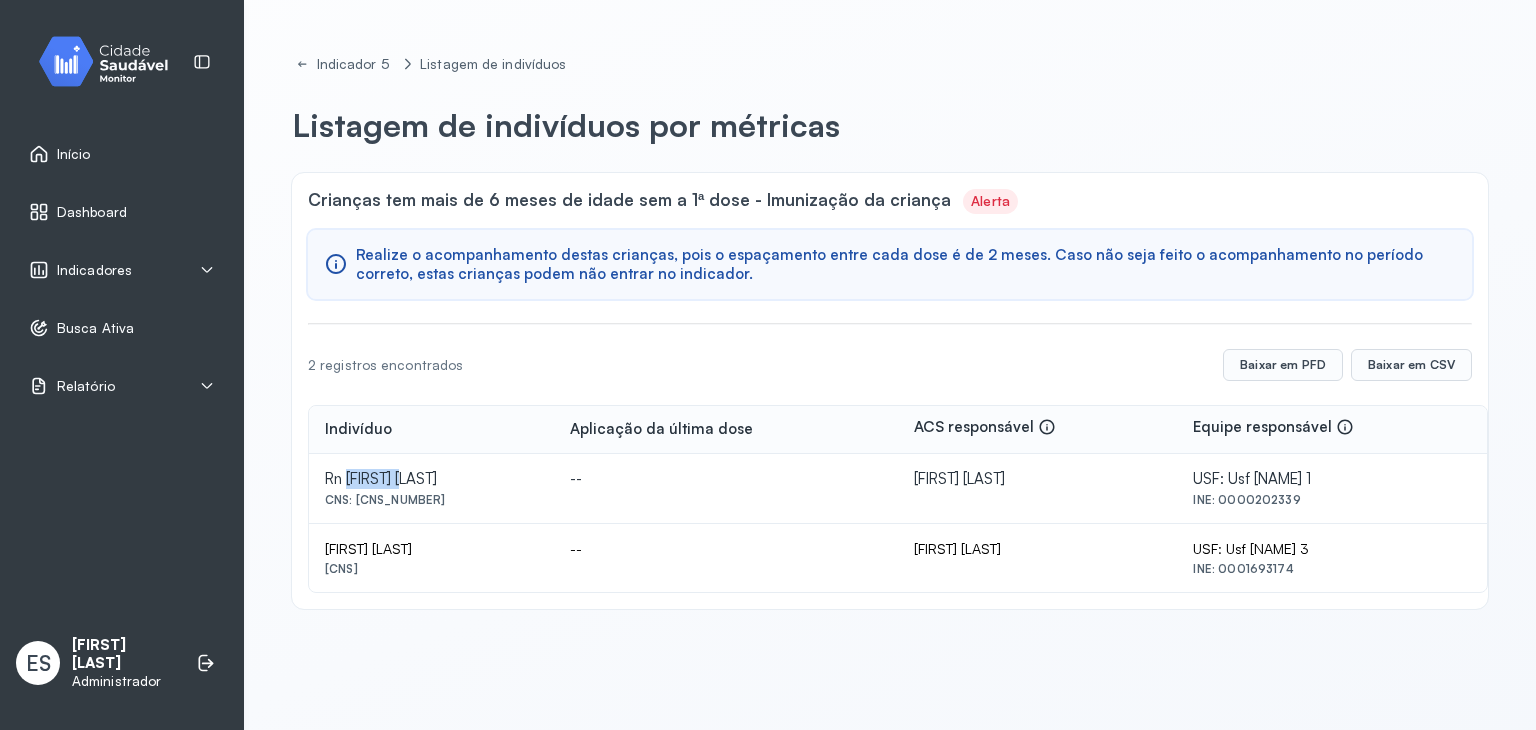 click on "Rn [FIRST] [LAST]  CNS: [CNS]" 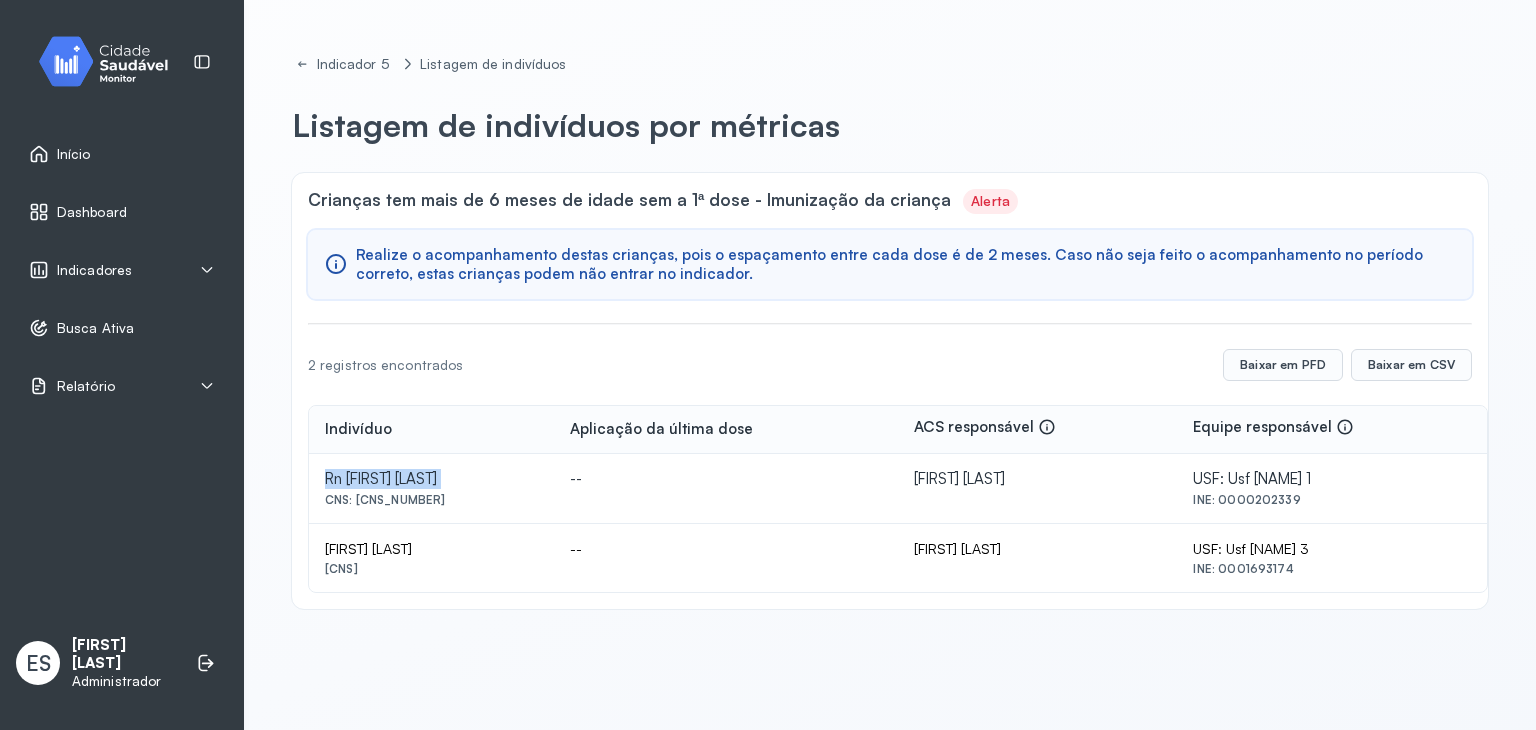 click on "Rn [FIRST] [LAST]  CNS: [CNS]" 